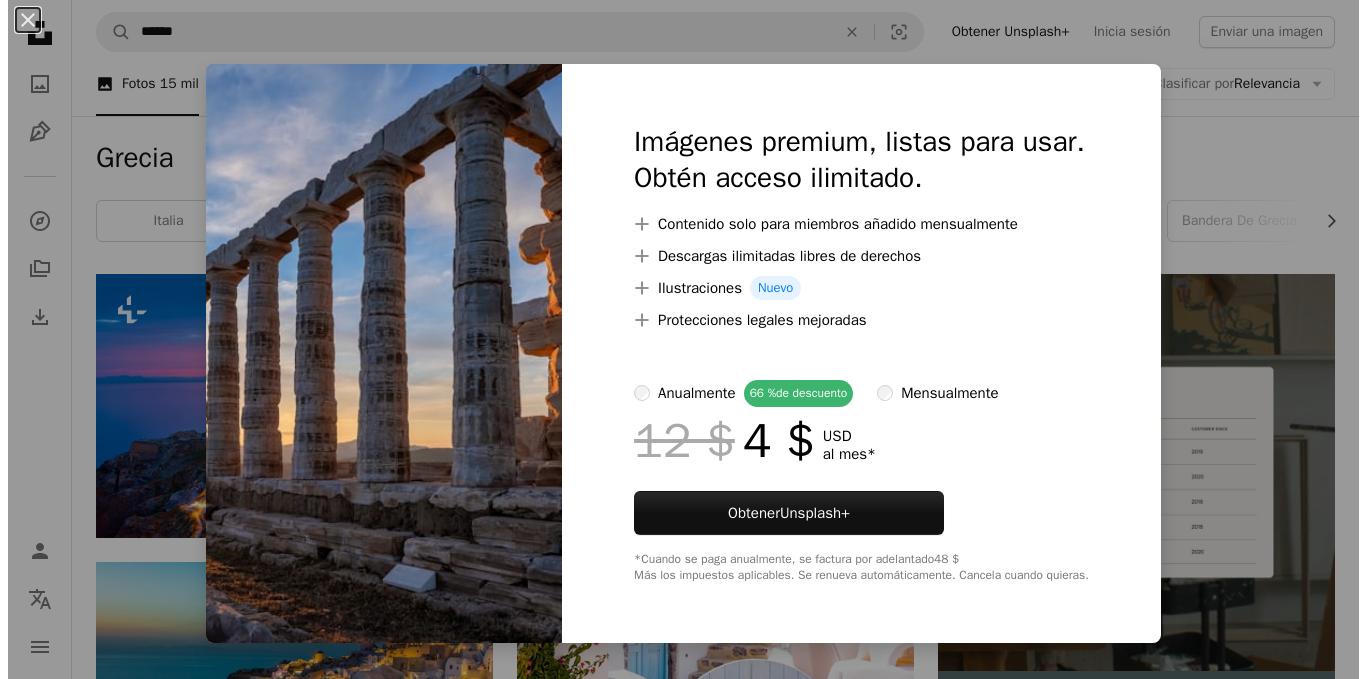 scroll, scrollTop: 1825, scrollLeft: 0, axis: vertical 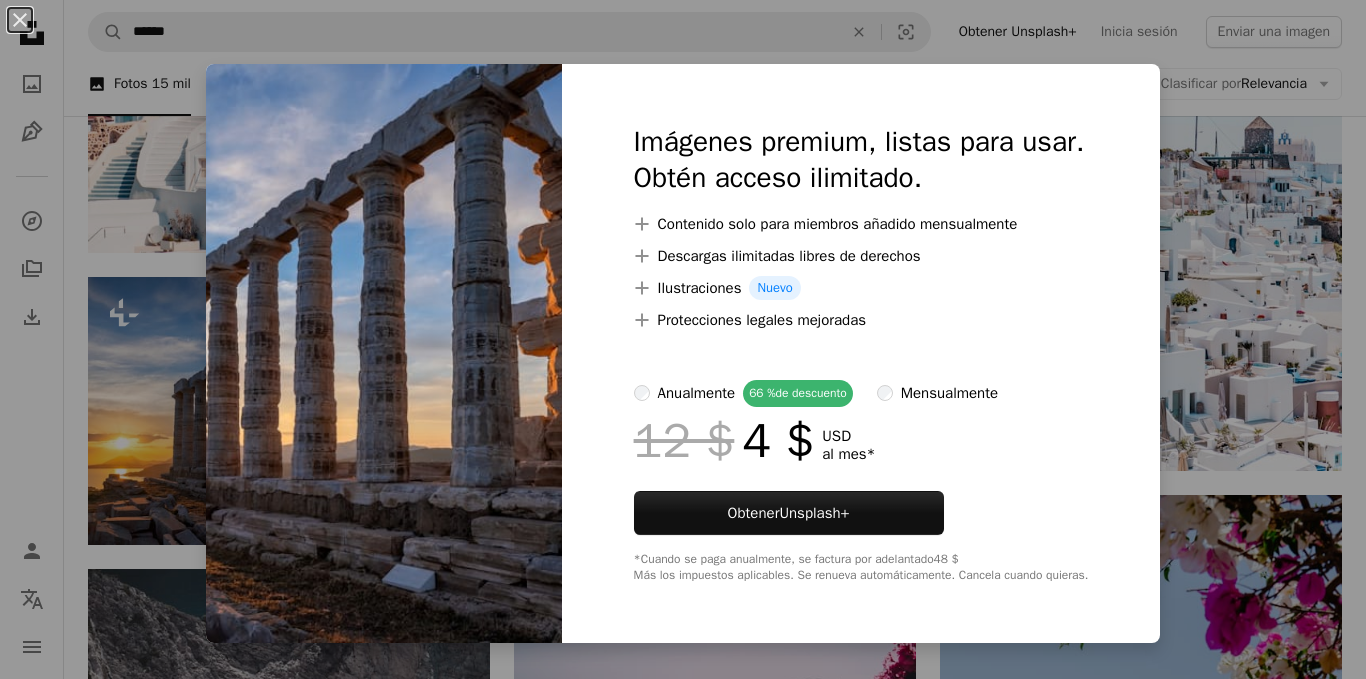 click on "An X shape Imágenes premium, listas para usar. Obtén acceso ilimitado. A plus sign Contenido solo para miembros añadido mensualmente A plus sign Descargas ilimitadas libres de derechos A plus sign Ilustraciones  Nuevo A plus sign Protecciones legales mejoradas anualmente 66 %  de descuento mensualmente 12 $   4 $ USD al mes * Obtener  Unsplash+ *Cuando se paga anualmente, se factura por adelantado  48 $ Más los impuestos aplicables. Se renueva automáticamente. Cancela cuando quieras." at bounding box center [683, 339] 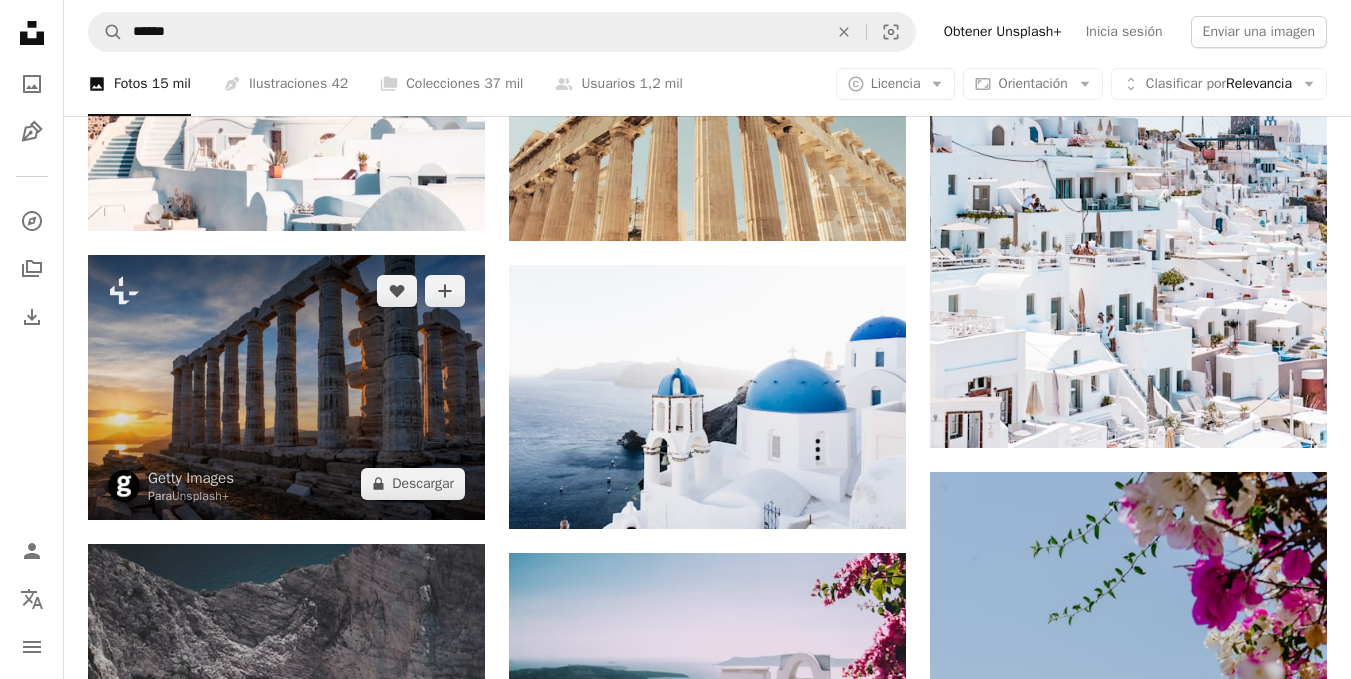 click at bounding box center [286, 387] 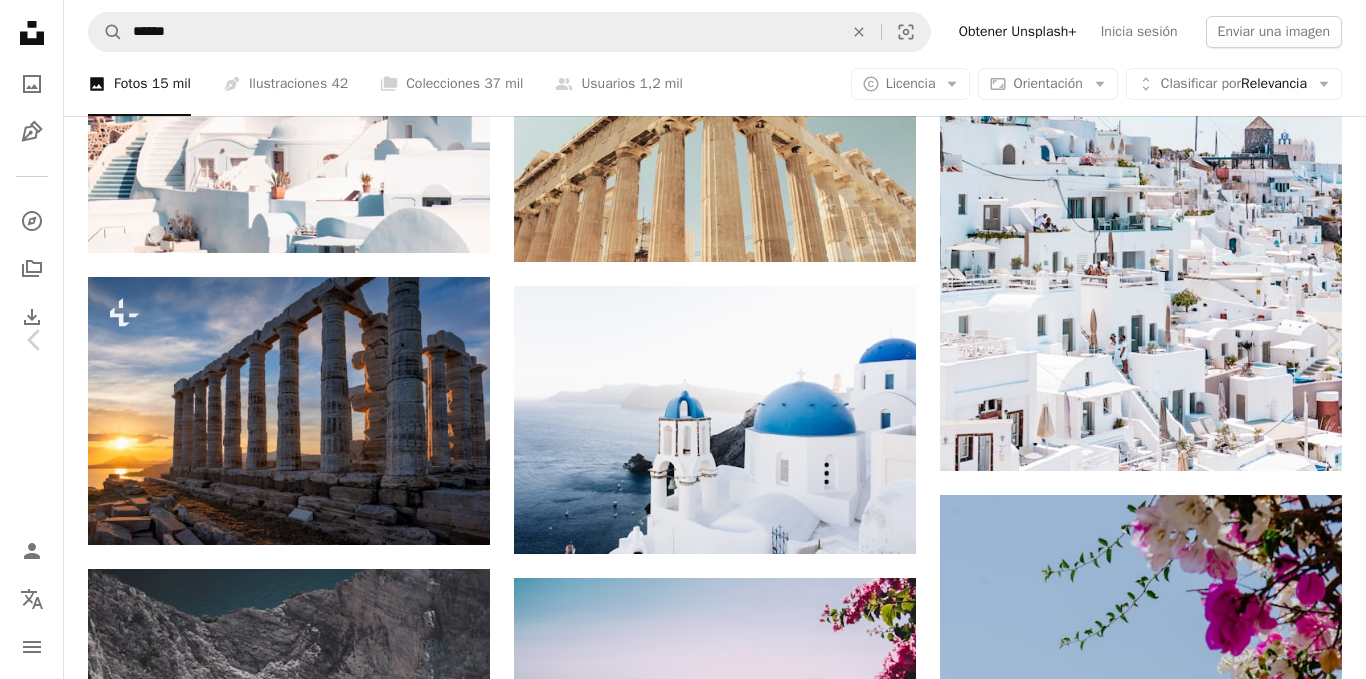 scroll, scrollTop: 0, scrollLeft: 0, axis: both 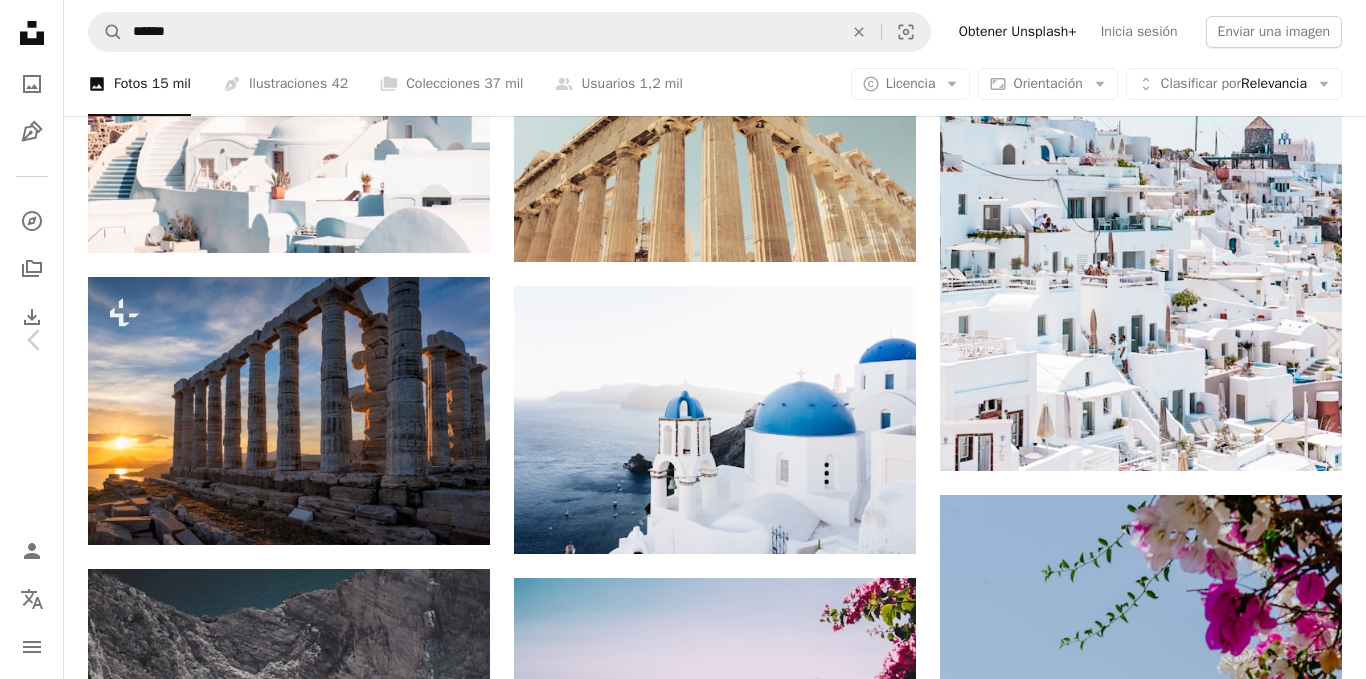 drag, startPoint x: 1214, startPoint y: 328, endPoint x: 1208, endPoint y: 318, distance: 11.661903 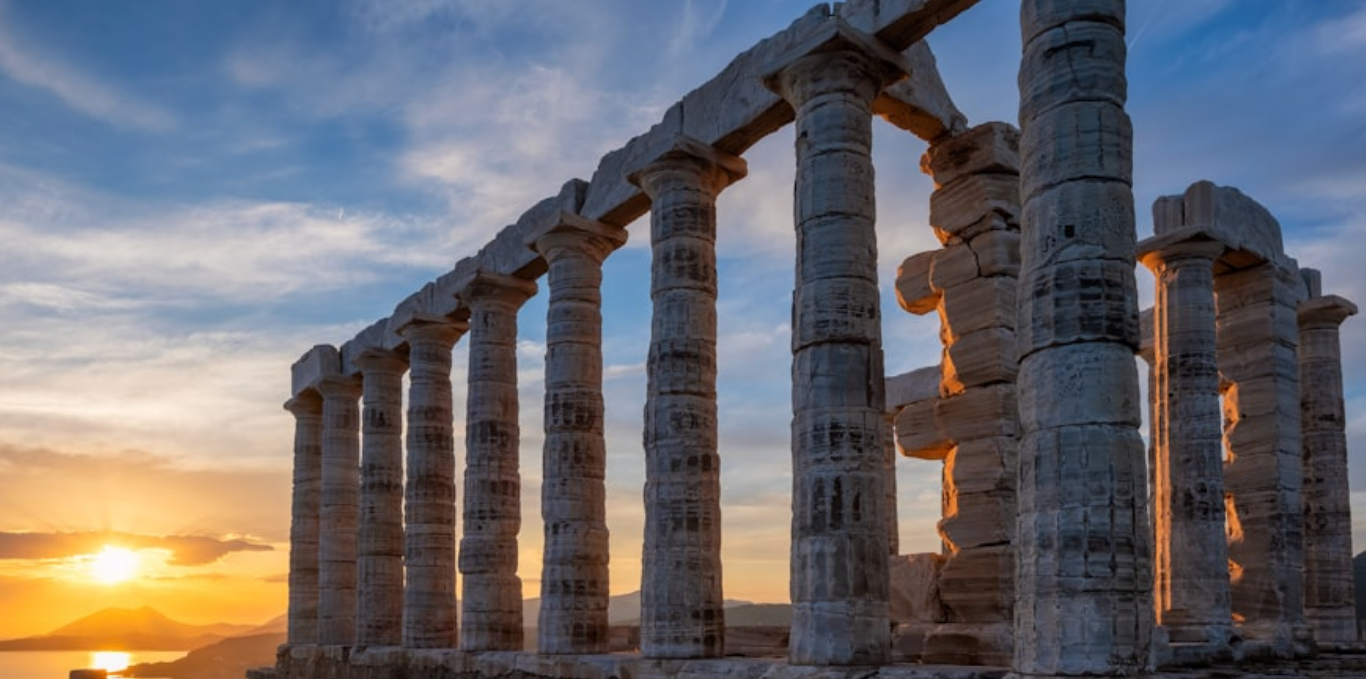 scroll, scrollTop: 107, scrollLeft: 0, axis: vertical 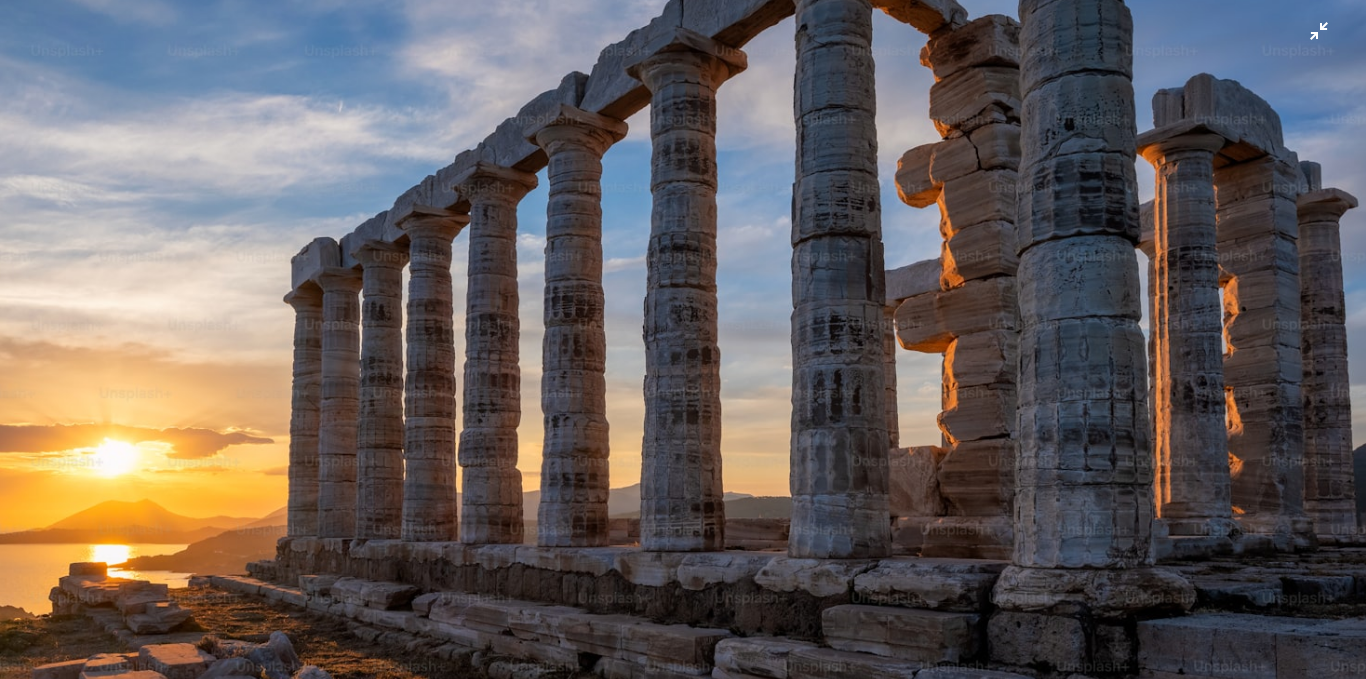 click at bounding box center (683, 348) 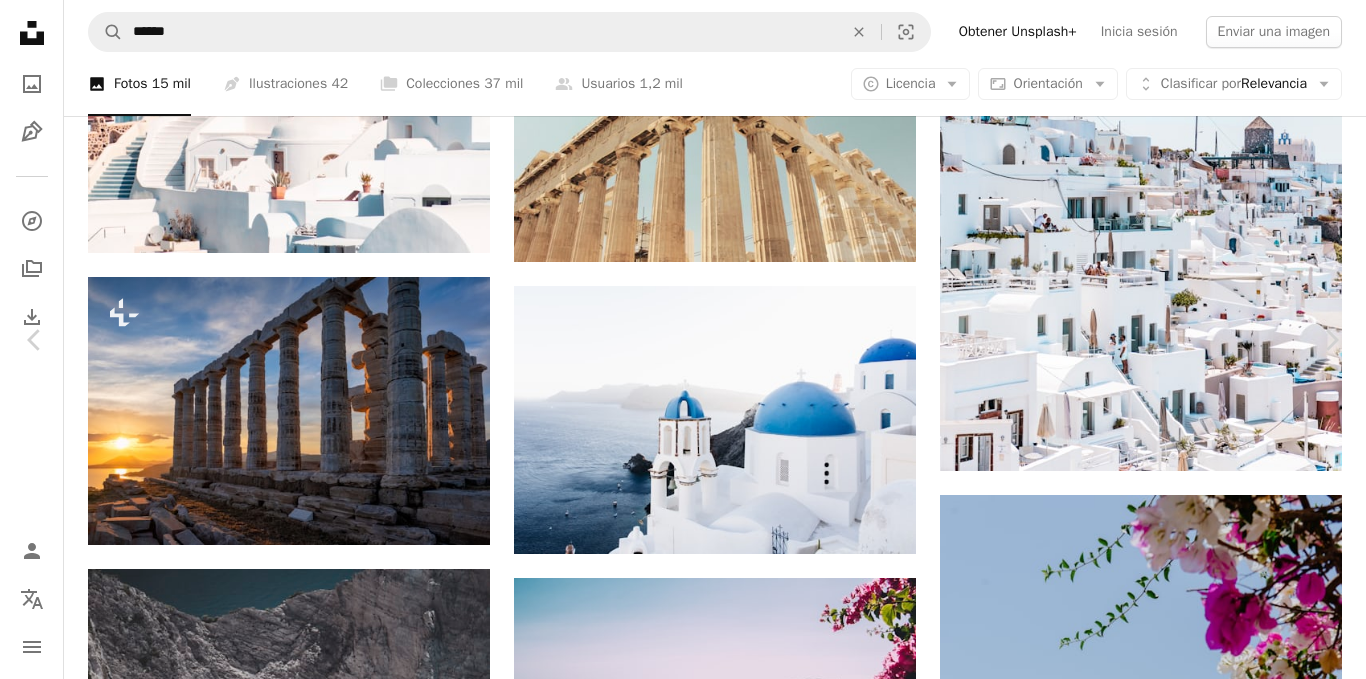 click at bounding box center (676, 3304) 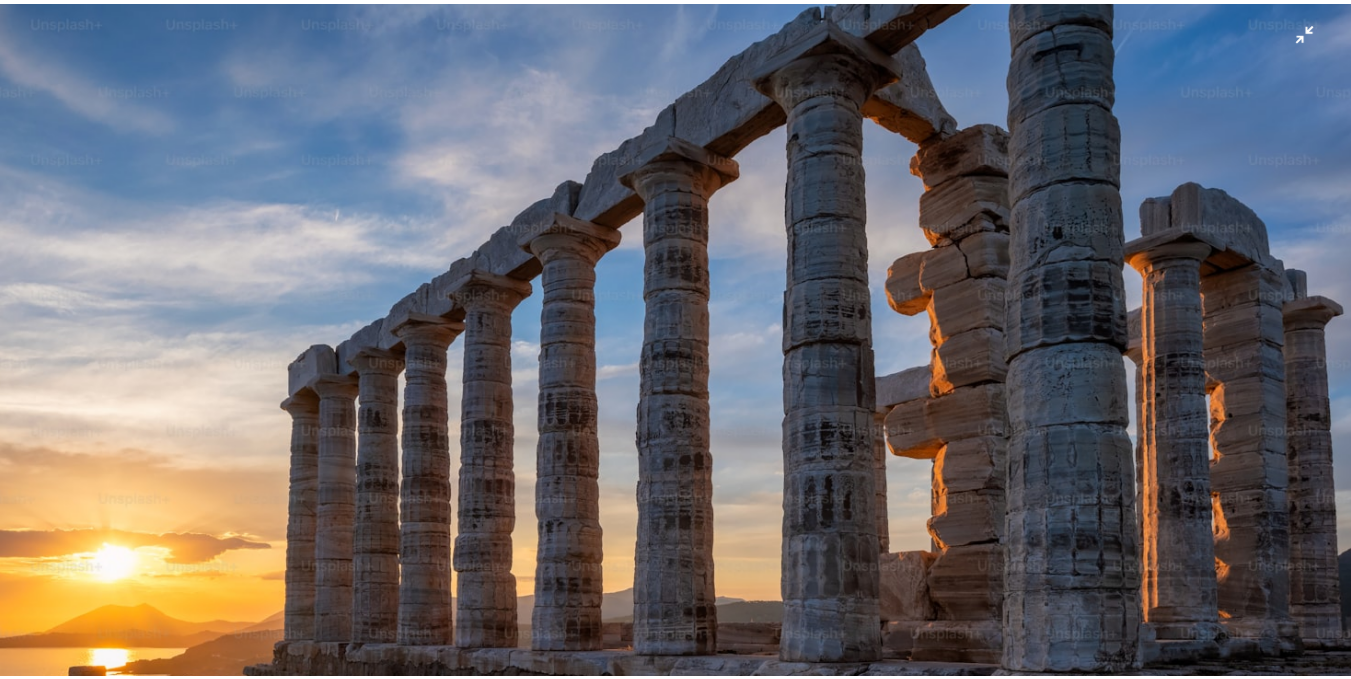 scroll, scrollTop: 107, scrollLeft: 0, axis: vertical 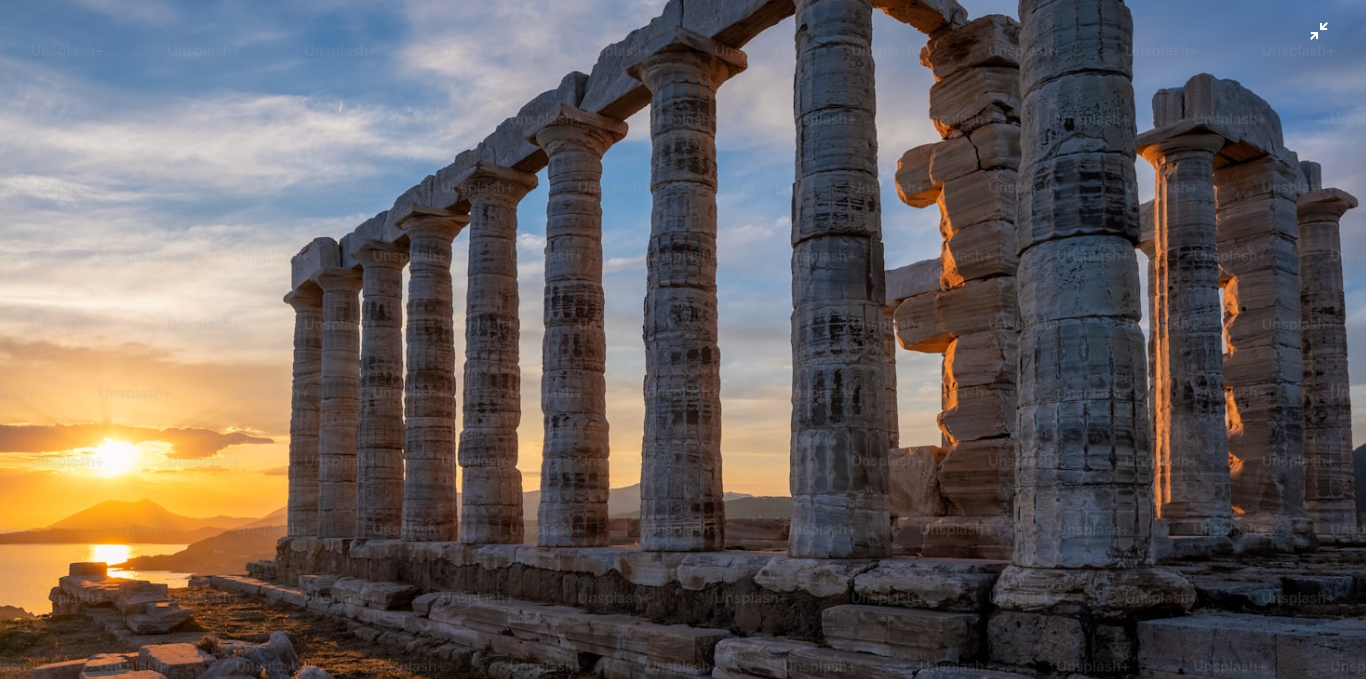 click at bounding box center [683, 348] 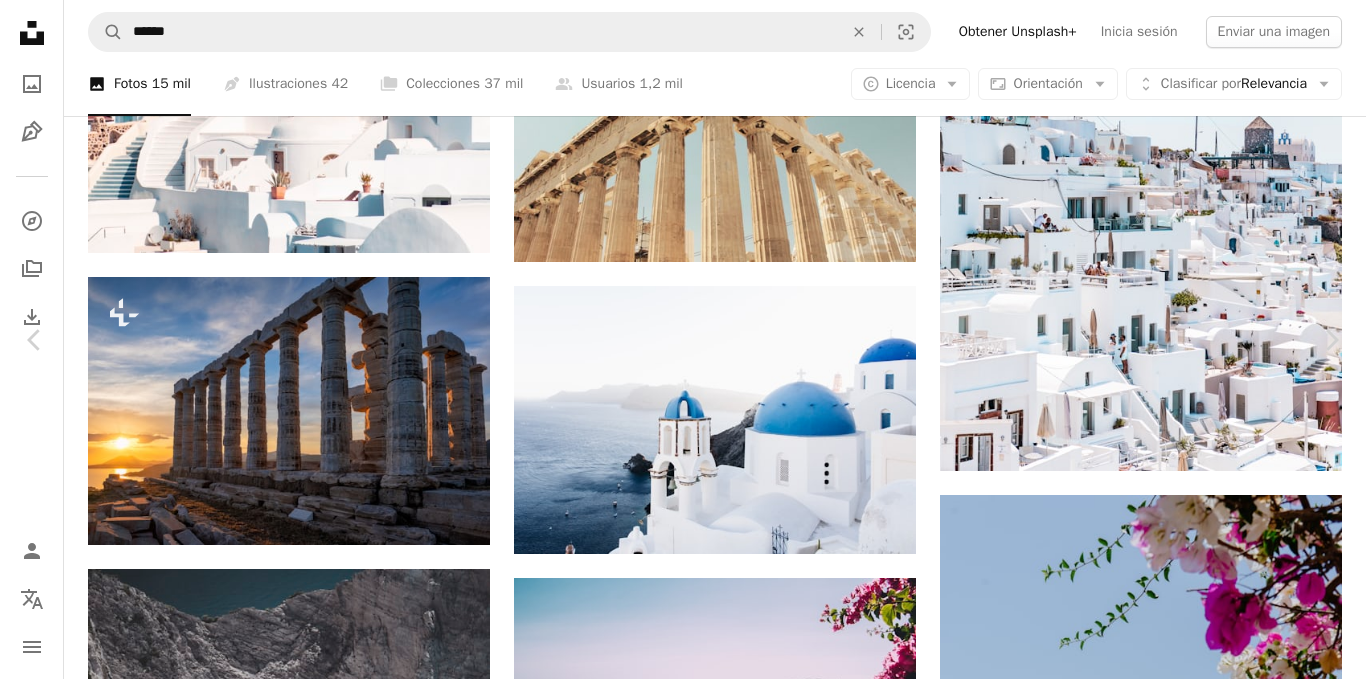 click on "Zoom in" at bounding box center (675, 3304) 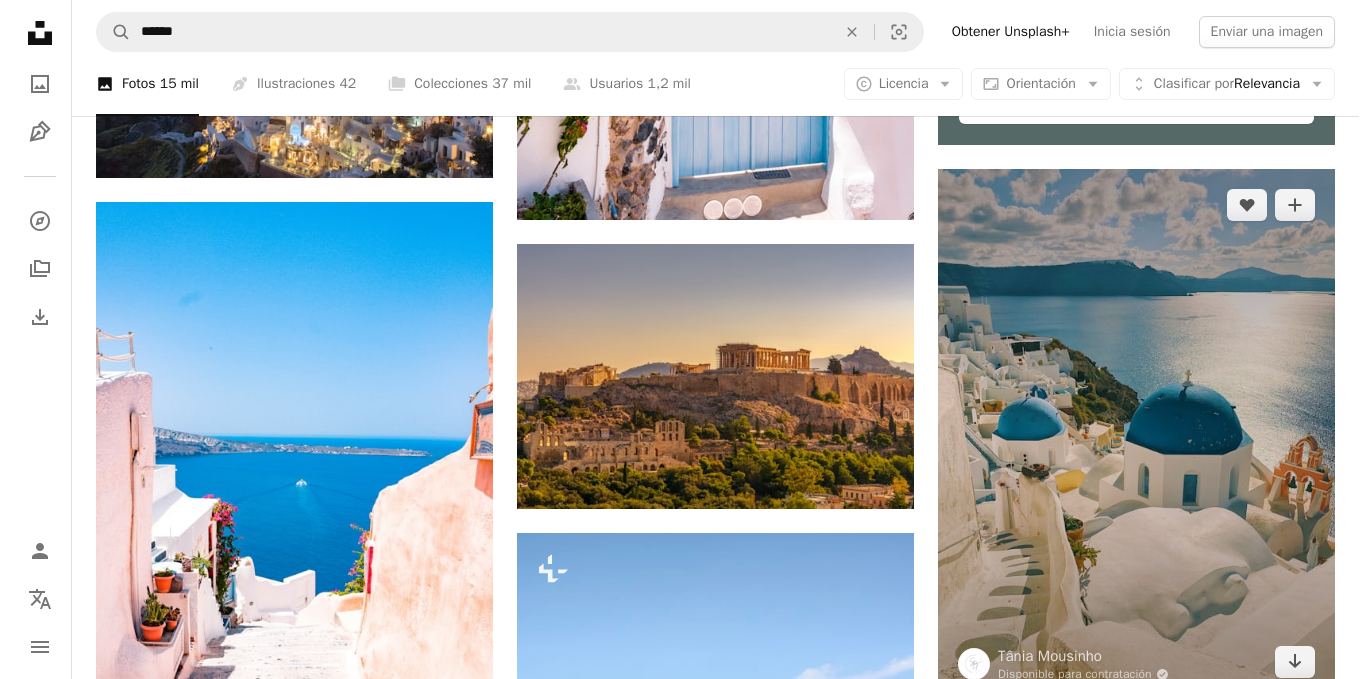 scroll, scrollTop: 600, scrollLeft: 0, axis: vertical 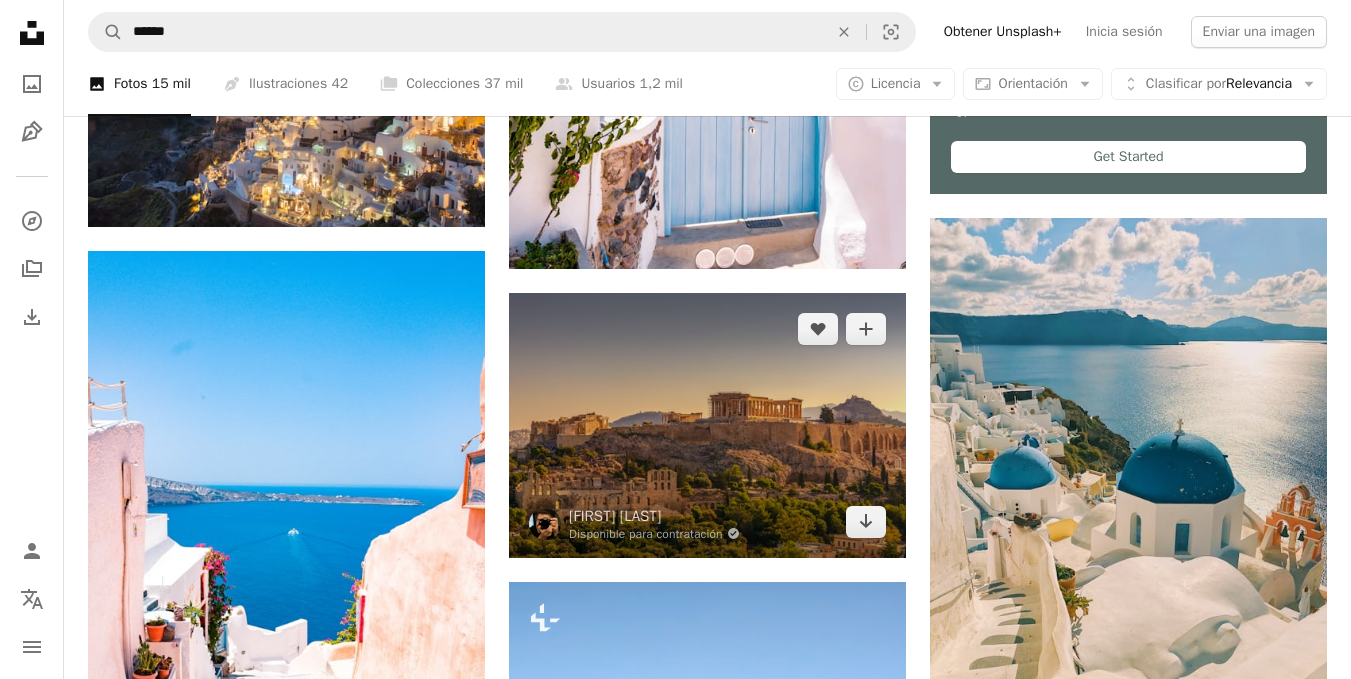 click at bounding box center (707, 425) 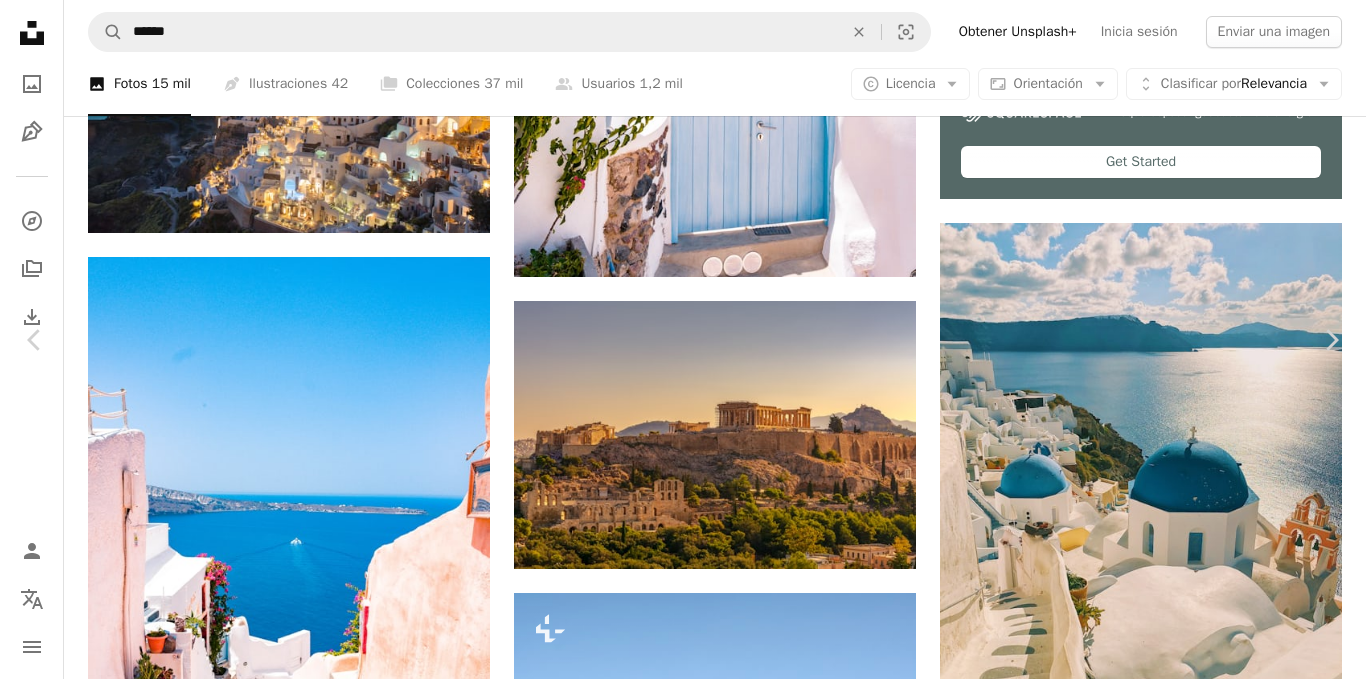 scroll, scrollTop: 100, scrollLeft: 0, axis: vertical 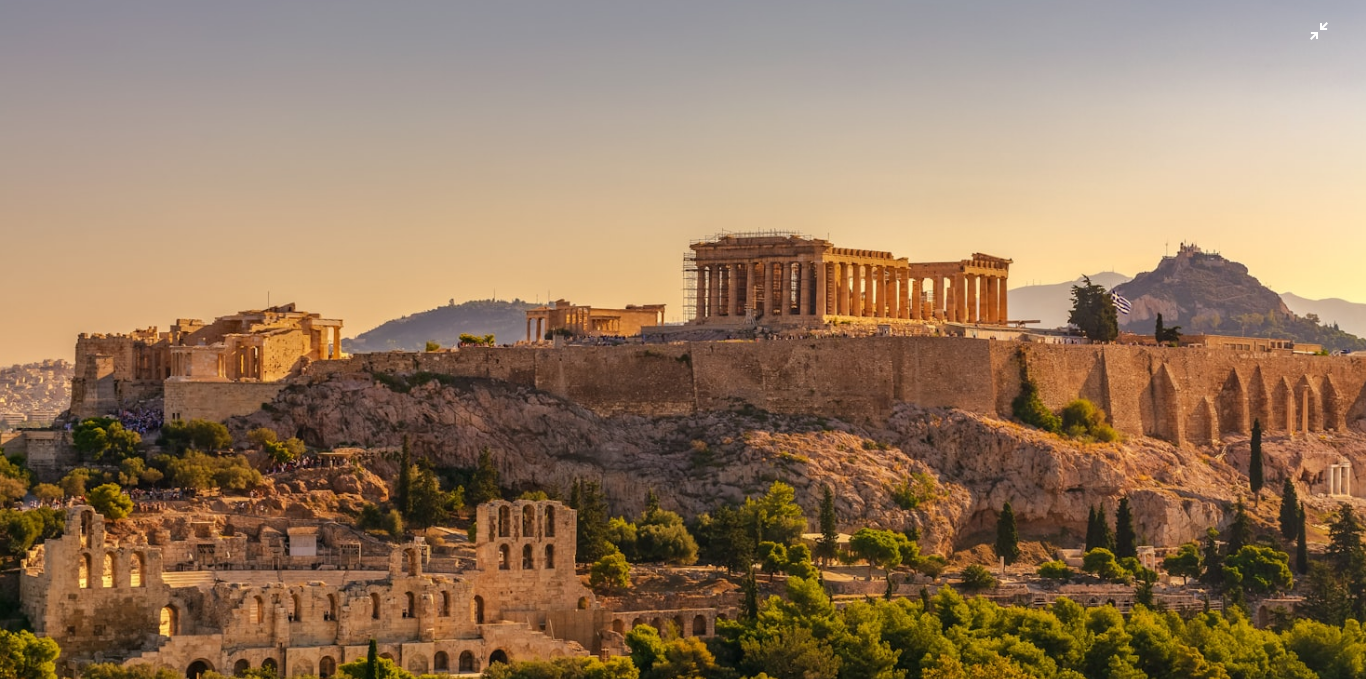 click at bounding box center [683, 348] 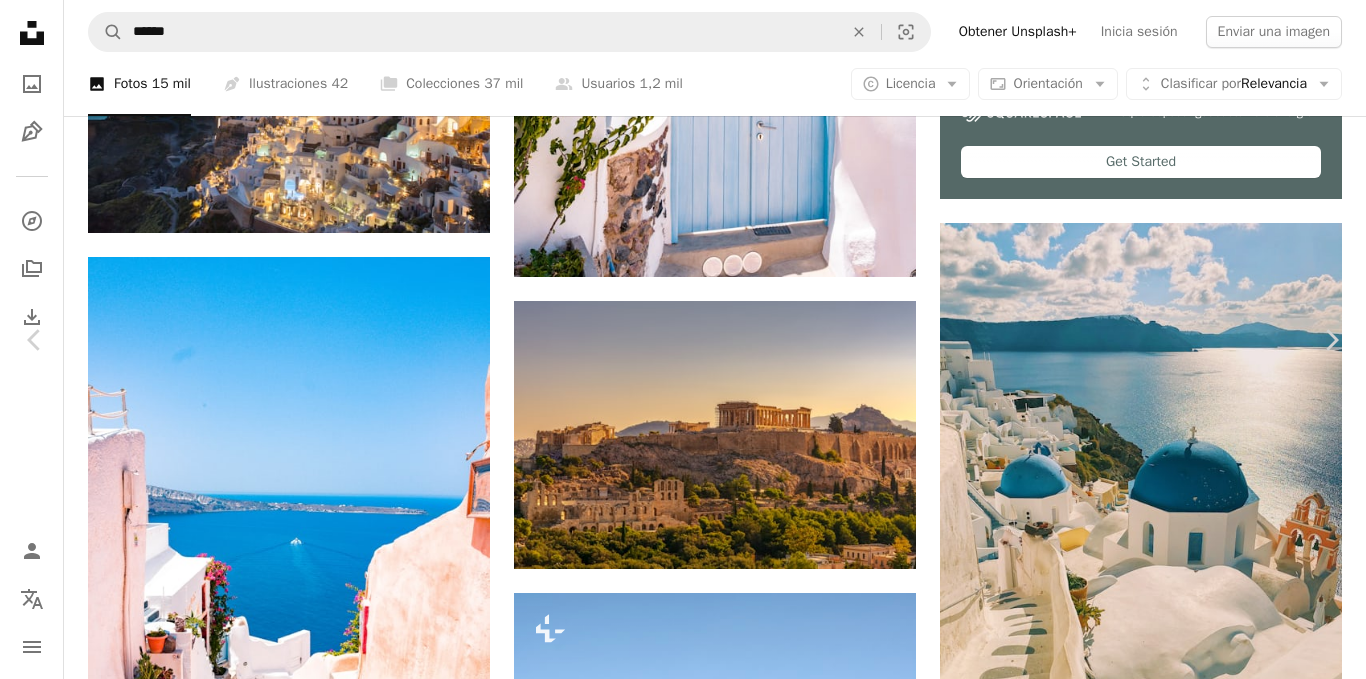 scroll, scrollTop: 2488, scrollLeft: 0, axis: vertical 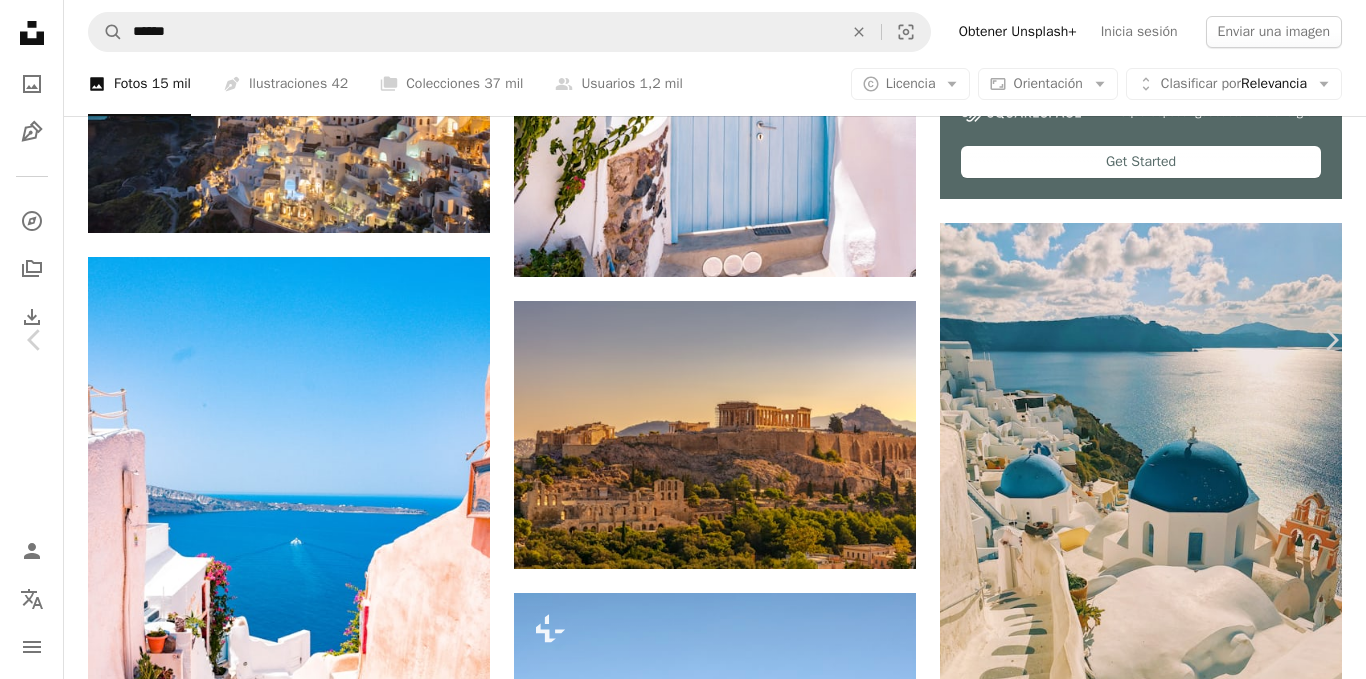 click on "Acropolis, [CITY], [STATE]" at bounding box center [683, 4490] 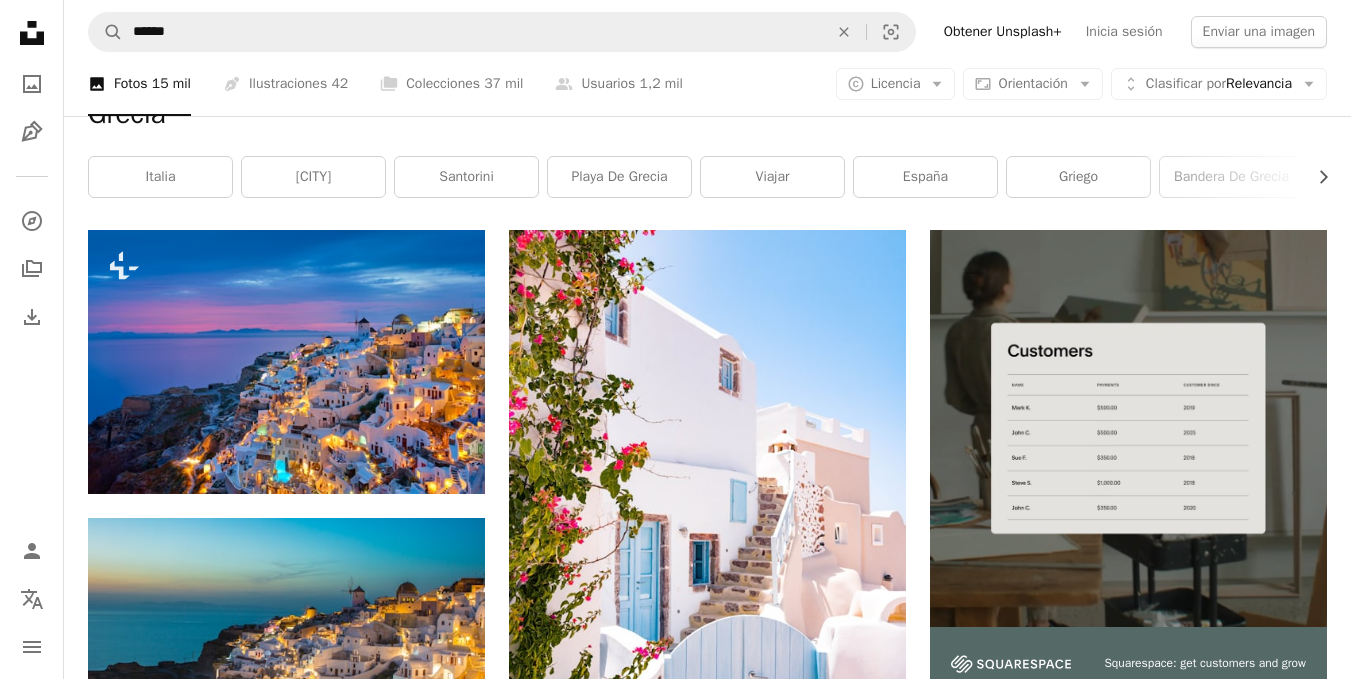 scroll, scrollTop: 0, scrollLeft: 0, axis: both 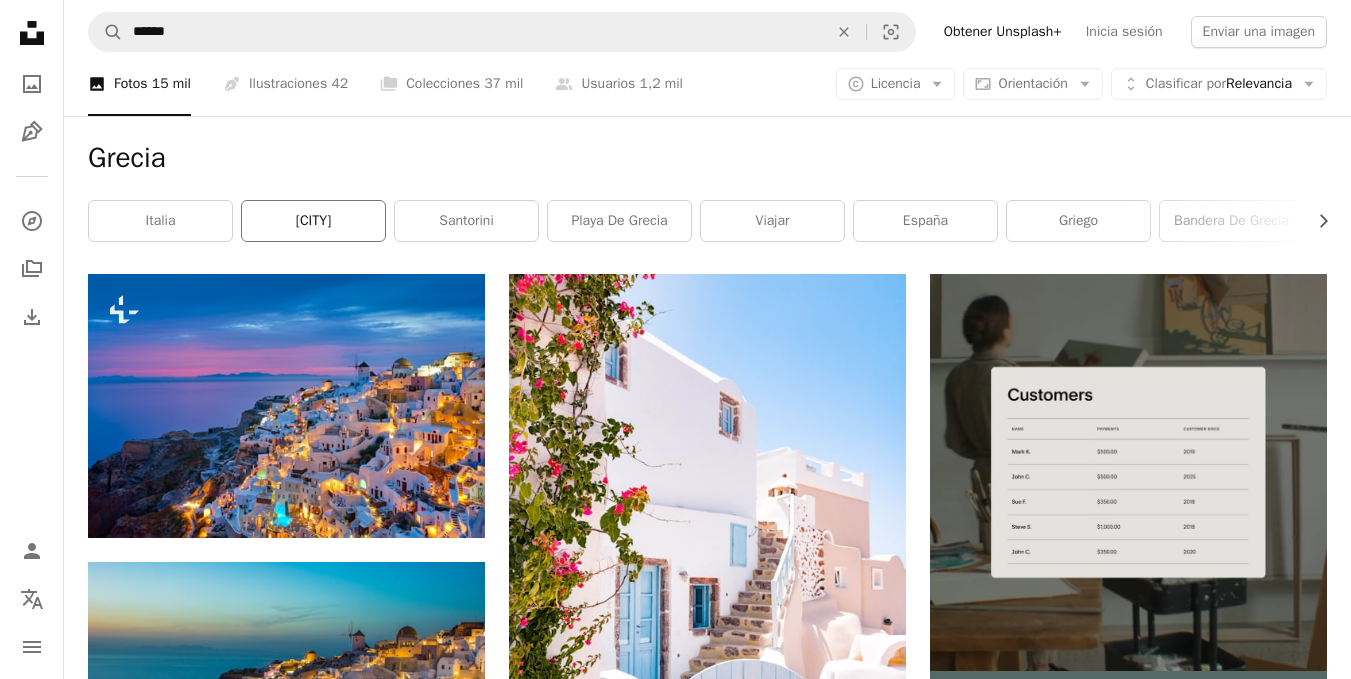 click on "[CITY]" at bounding box center (313, 221) 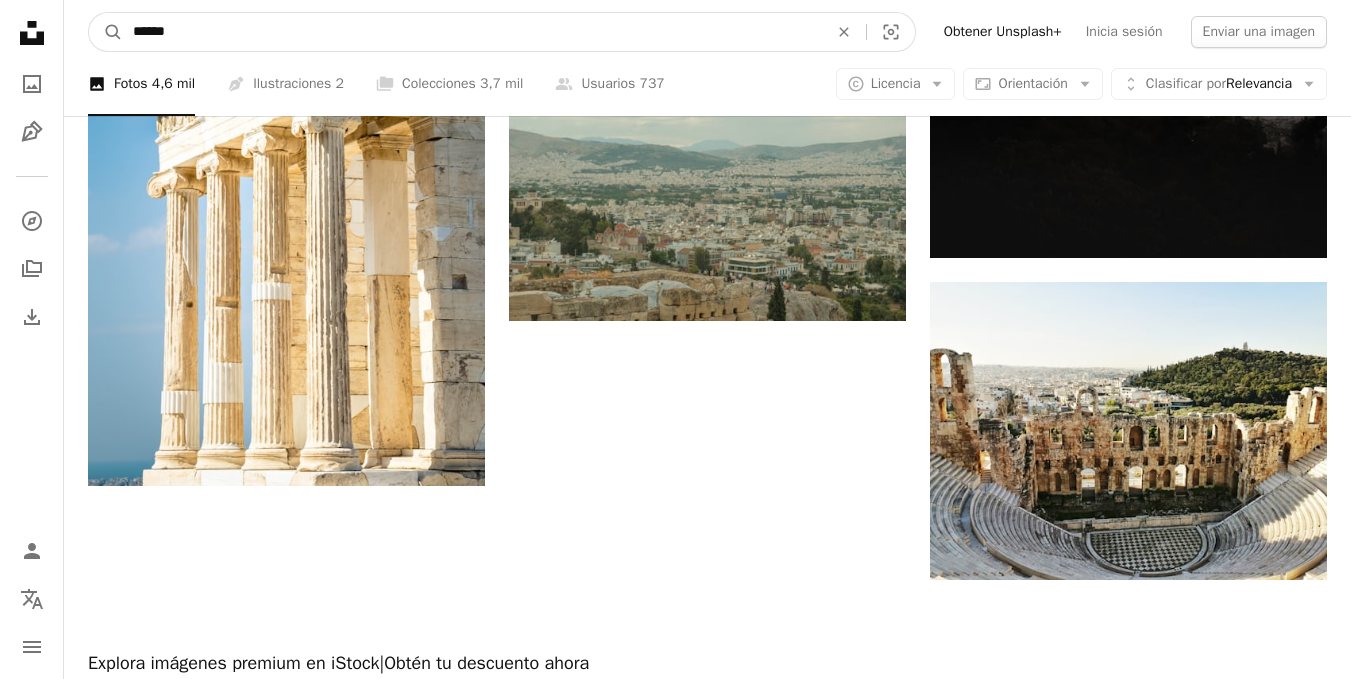 drag, startPoint x: 298, startPoint y: 33, endPoint x: 0, endPoint y: 32, distance: 298.00168 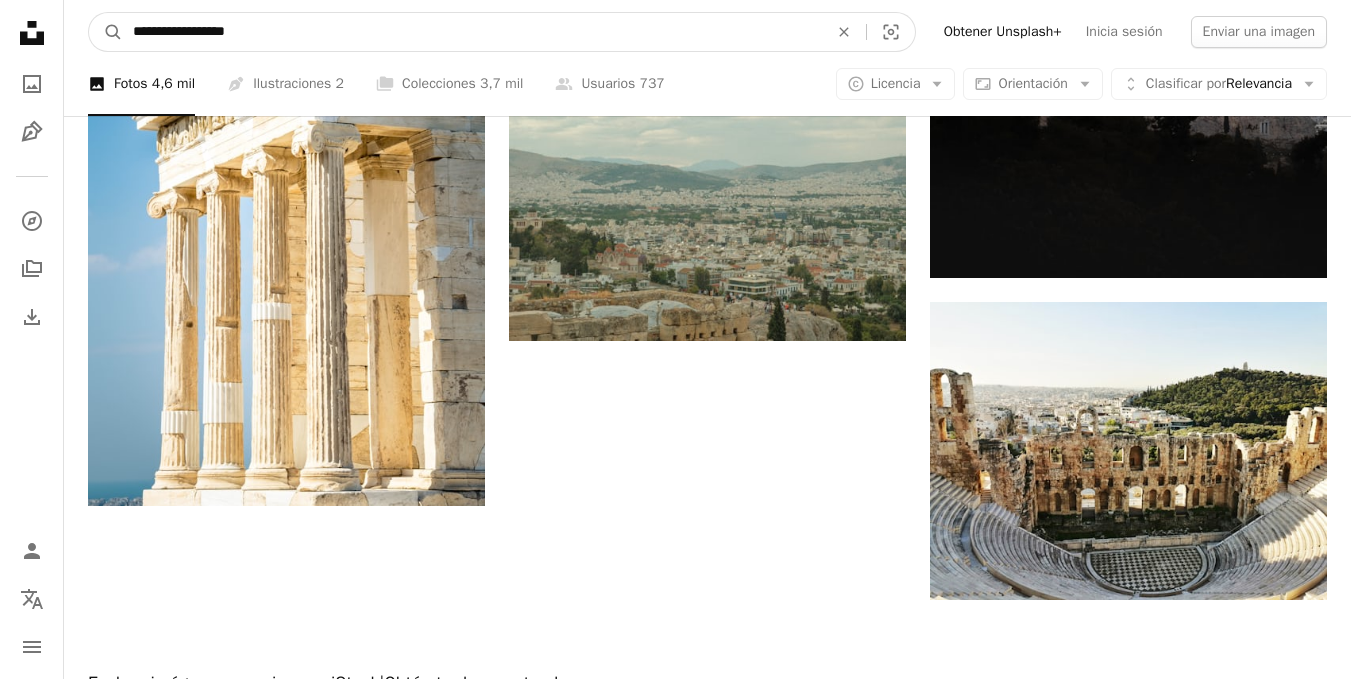 type on "**********" 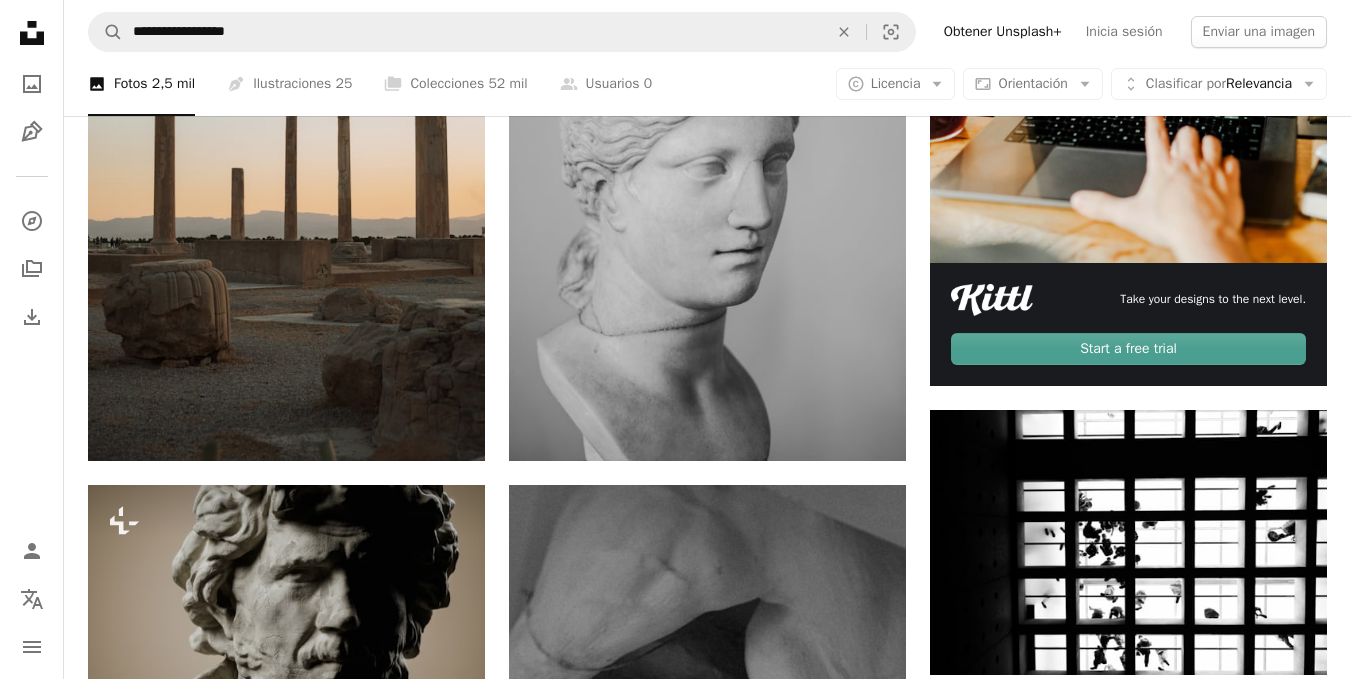 scroll, scrollTop: 400, scrollLeft: 0, axis: vertical 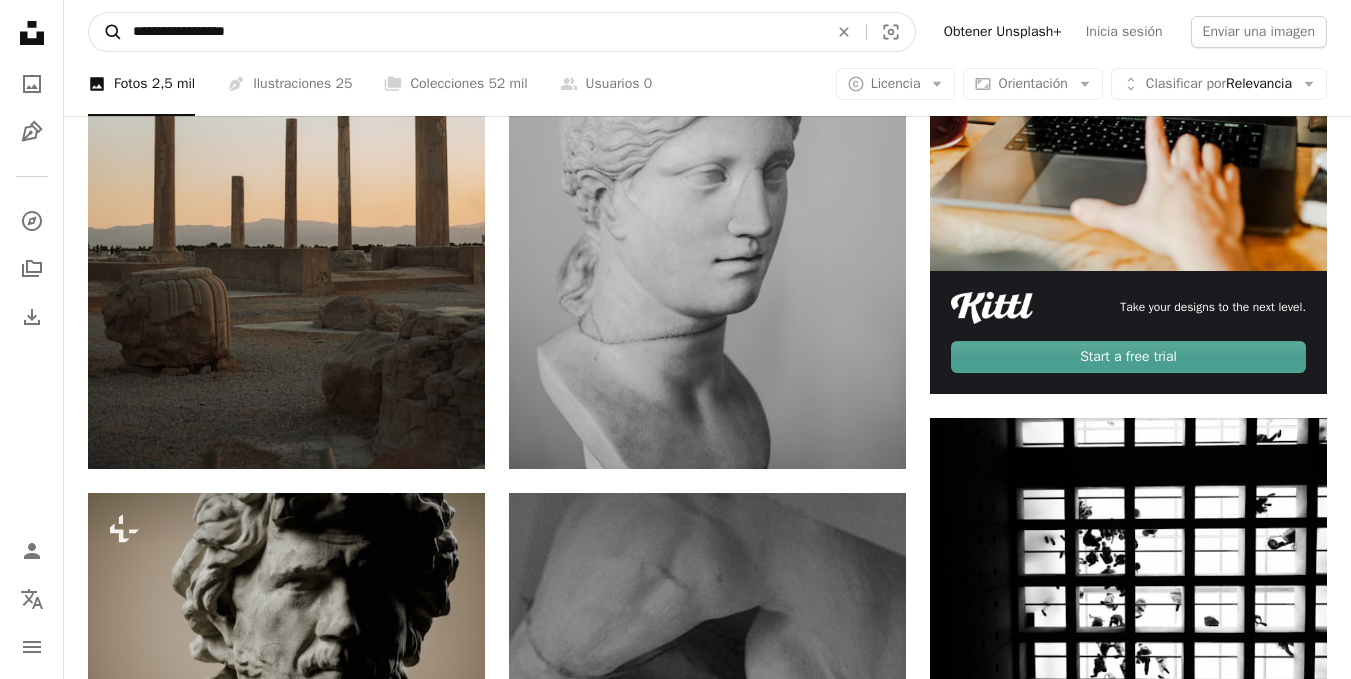 drag, startPoint x: 426, startPoint y: 32, endPoint x: 96, endPoint y: 37, distance: 330.03787 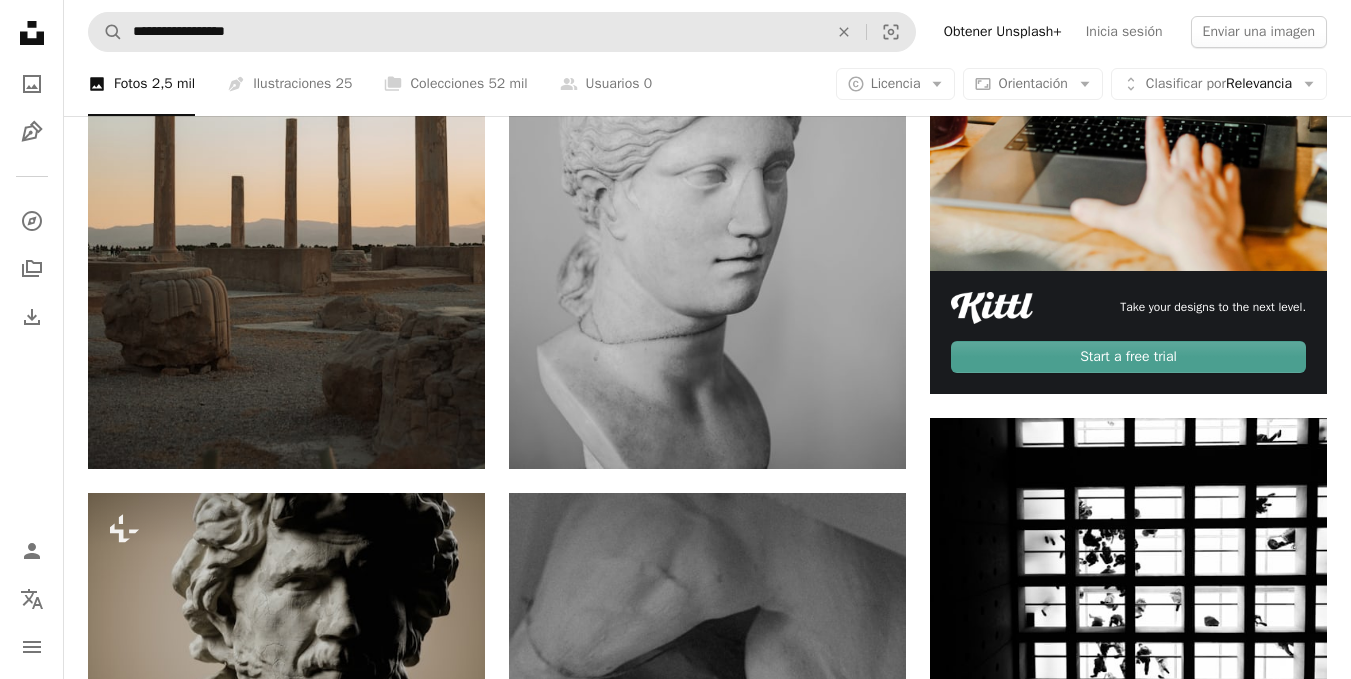 click on "**********" at bounding box center [502, 32] 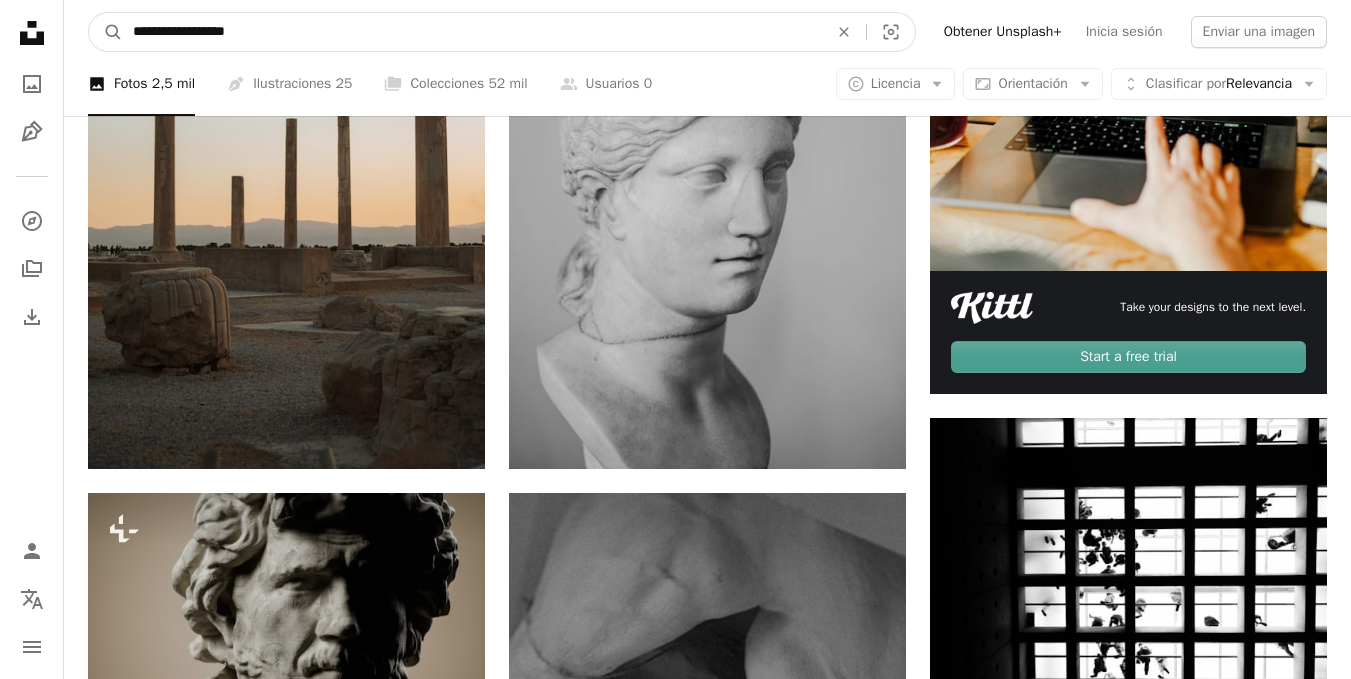 drag, startPoint x: 260, startPoint y: 27, endPoint x: 183, endPoint y: 40, distance: 78.08969 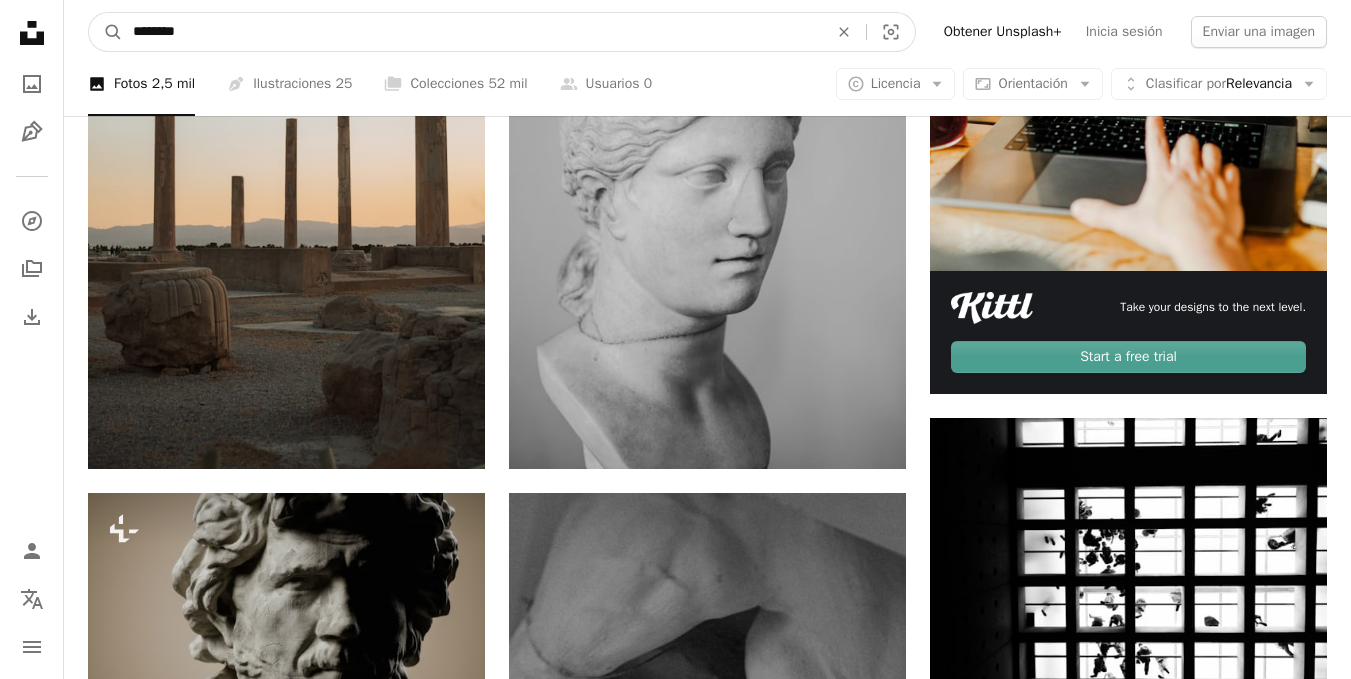 type on "********" 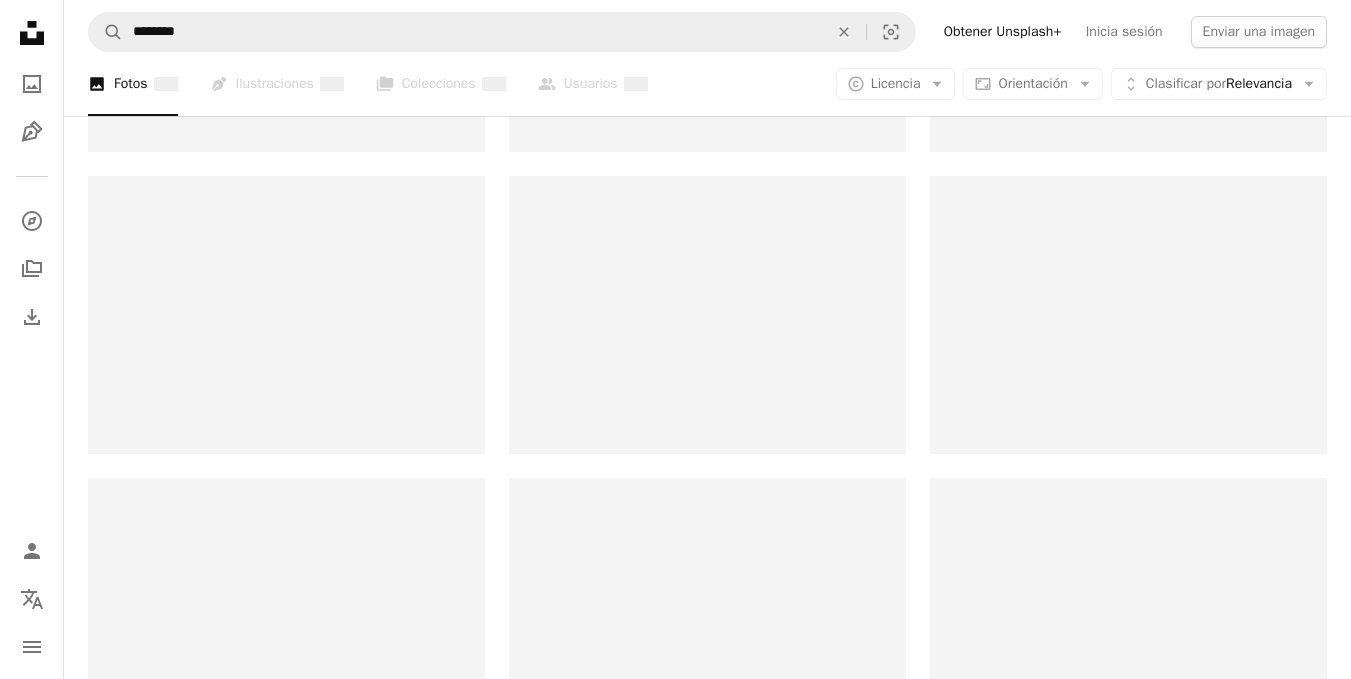 scroll, scrollTop: 0, scrollLeft: 0, axis: both 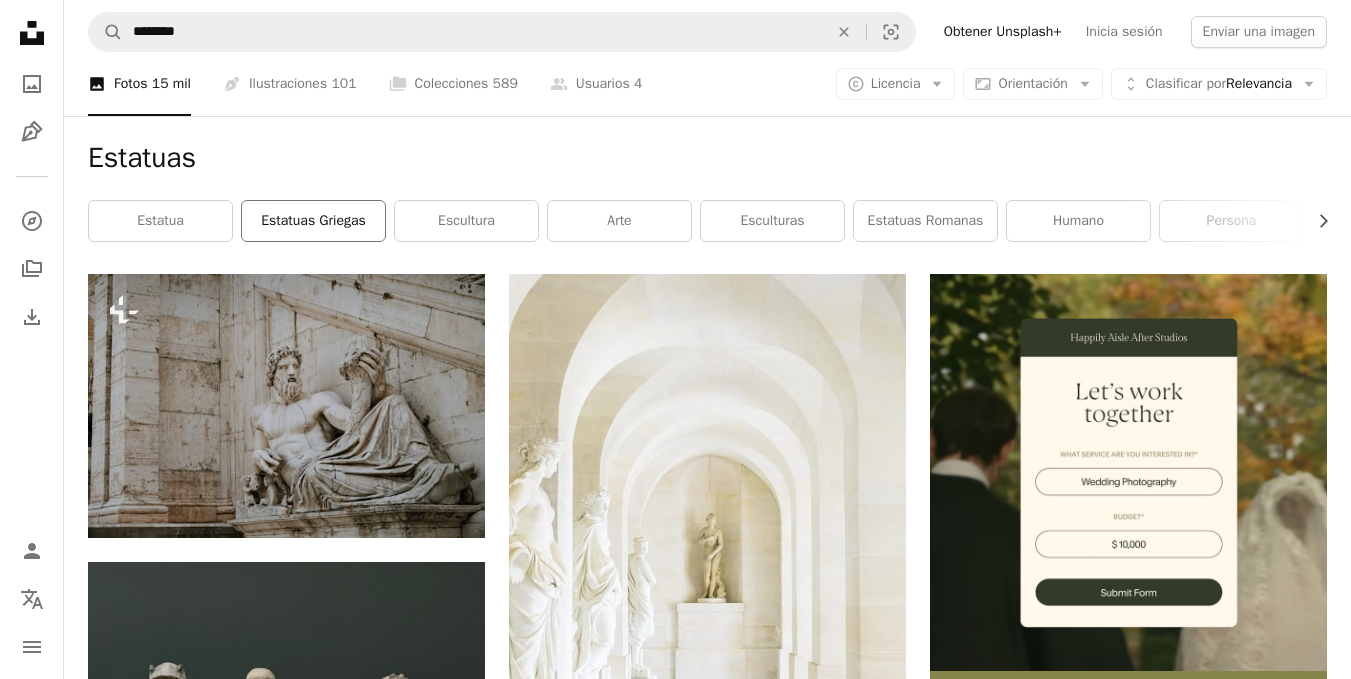 click on "Estatuas griegas" at bounding box center (313, 221) 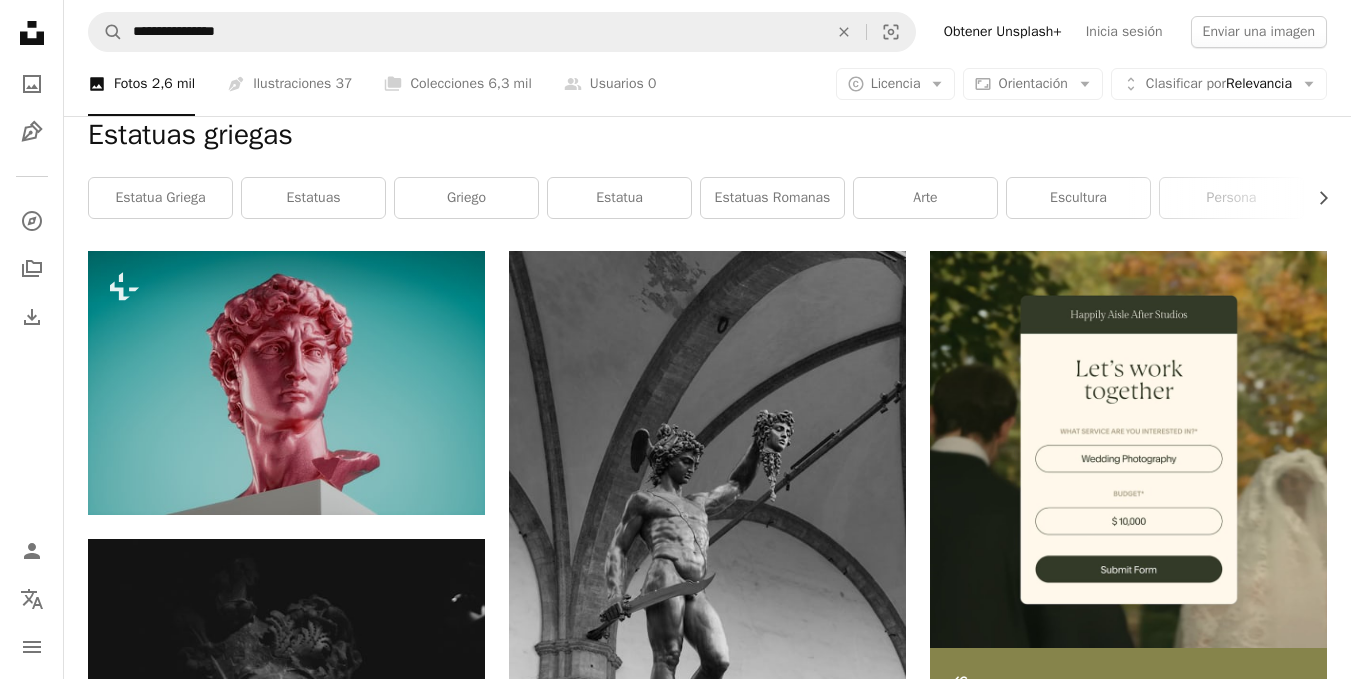 scroll, scrollTop: 0, scrollLeft: 0, axis: both 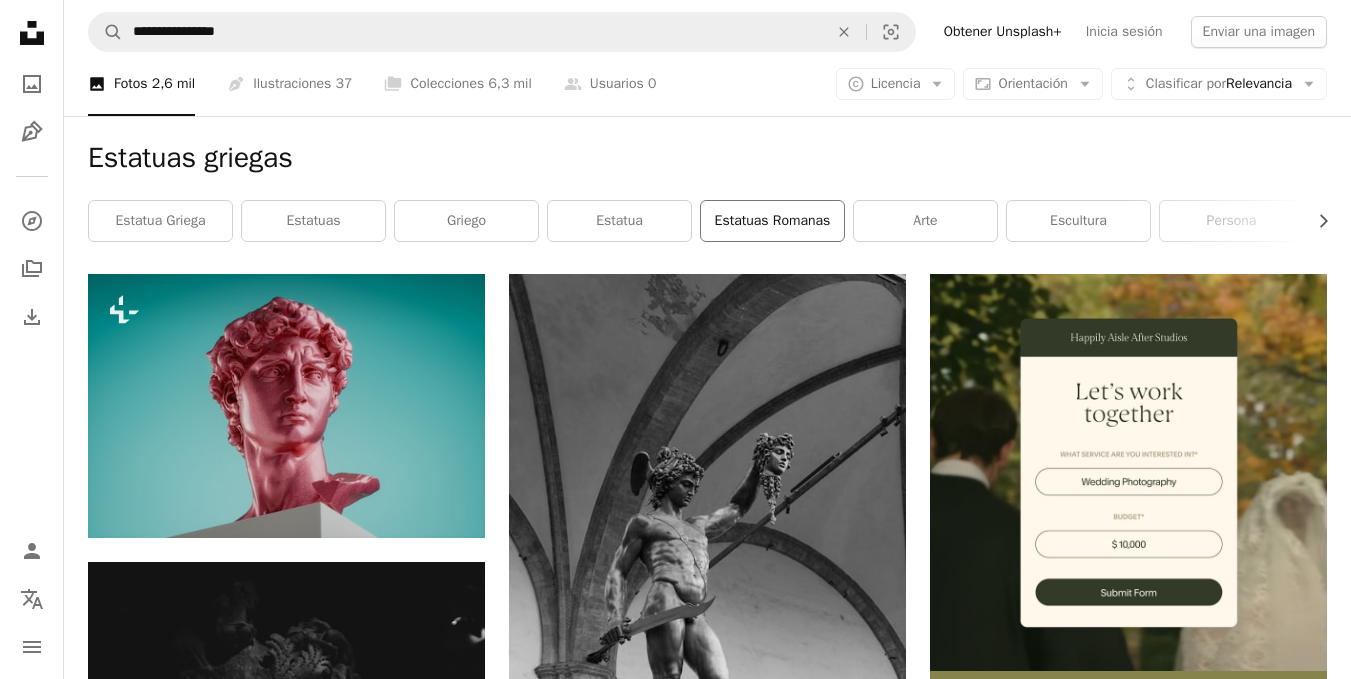 click on "Estatuas romanas" at bounding box center (772, 221) 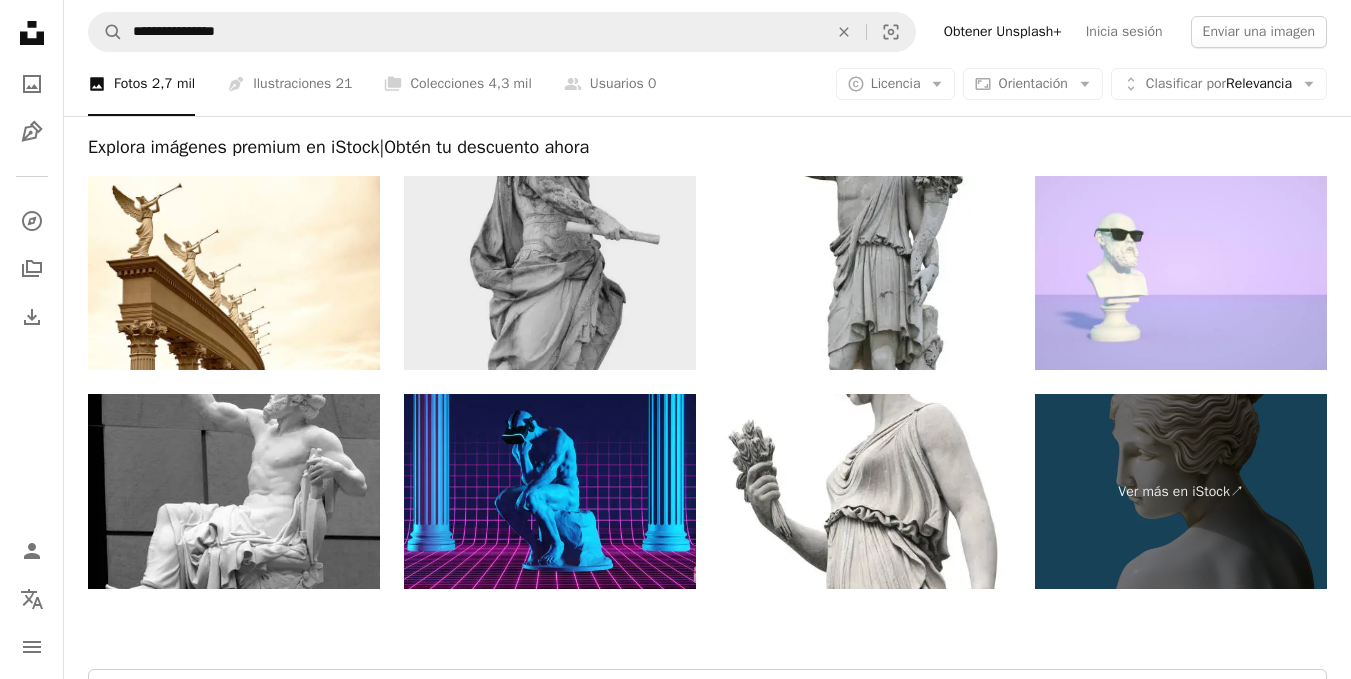 scroll, scrollTop: 4300, scrollLeft: 0, axis: vertical 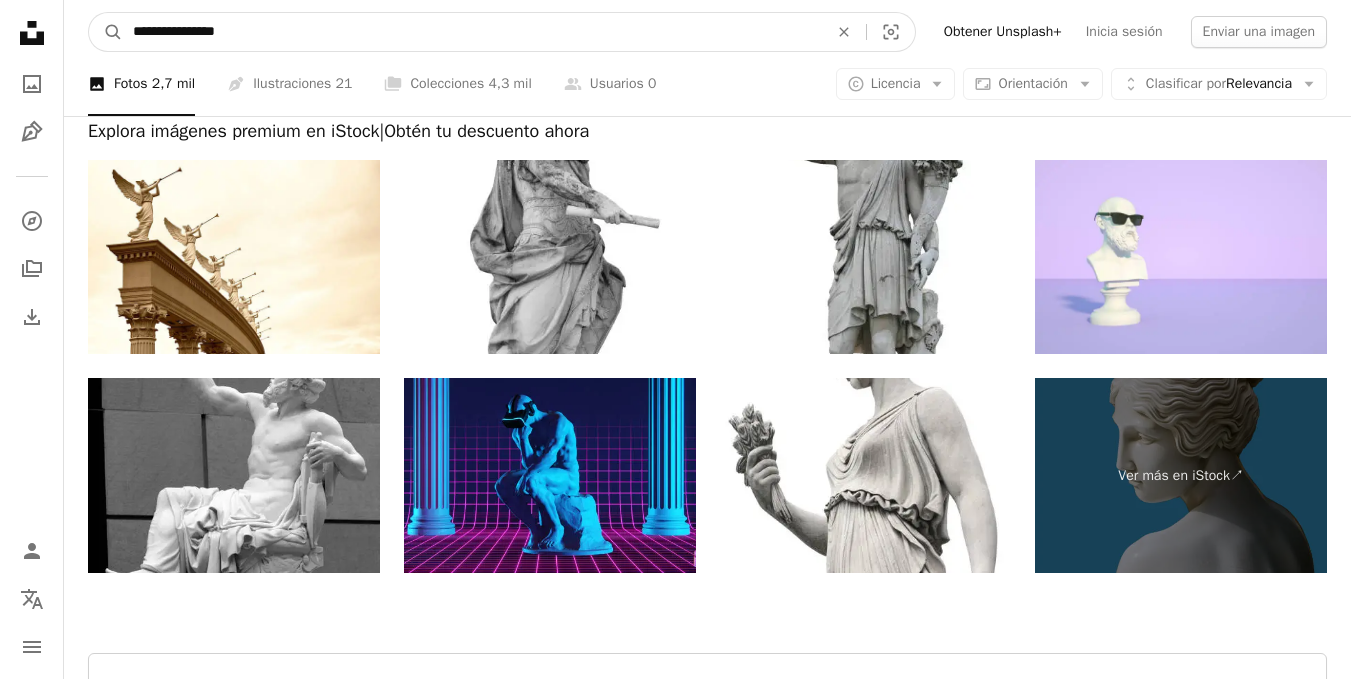 drag, startPoint x: 284, startPoint y: 43, endPoint x: 186, endPoint y: 46, distance: 98.045906 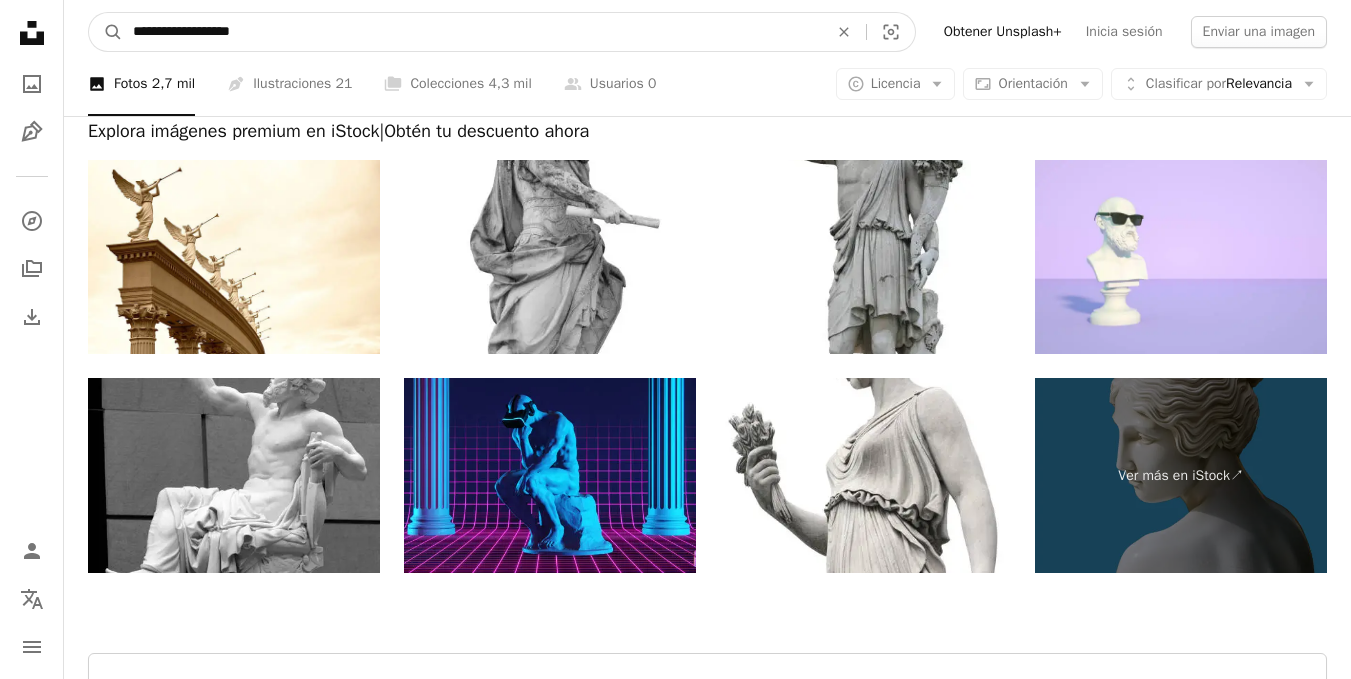 type on "**********" 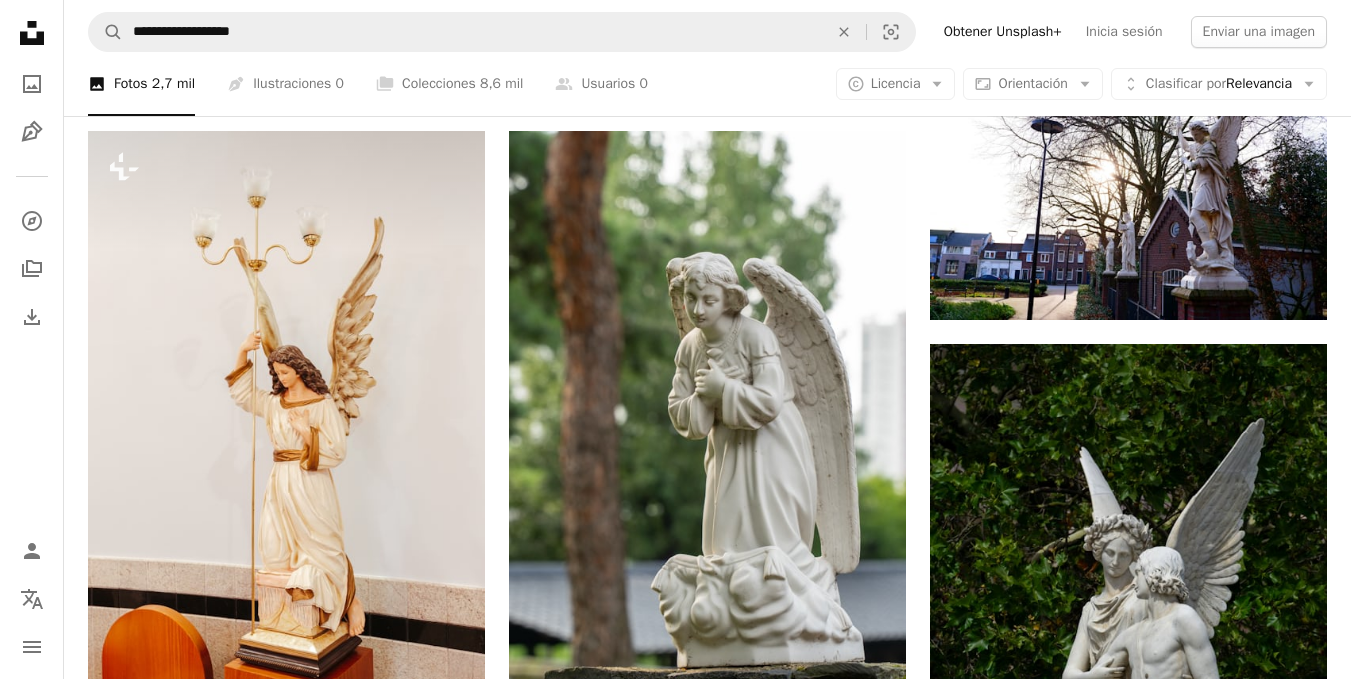 scroll, scrollTop: 300, scrollLeft: 0, axis: vertical 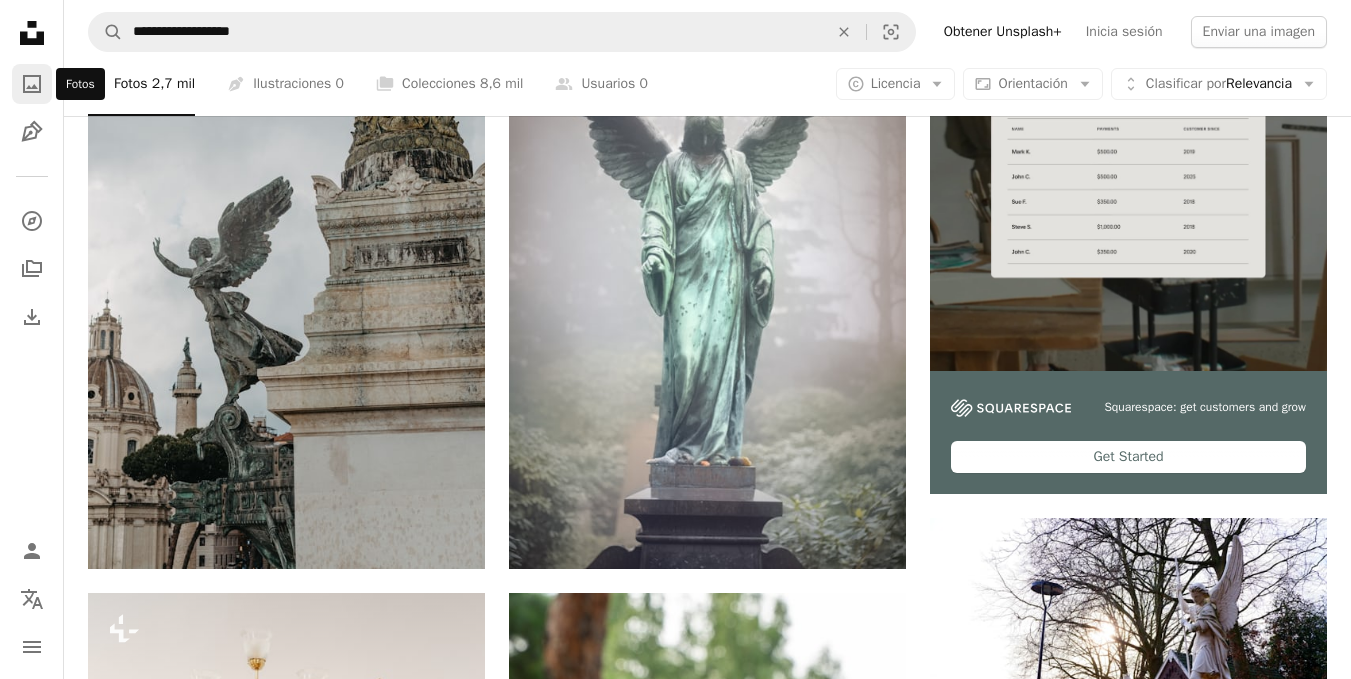 click on "A photo" at bounding box center (32, 84) 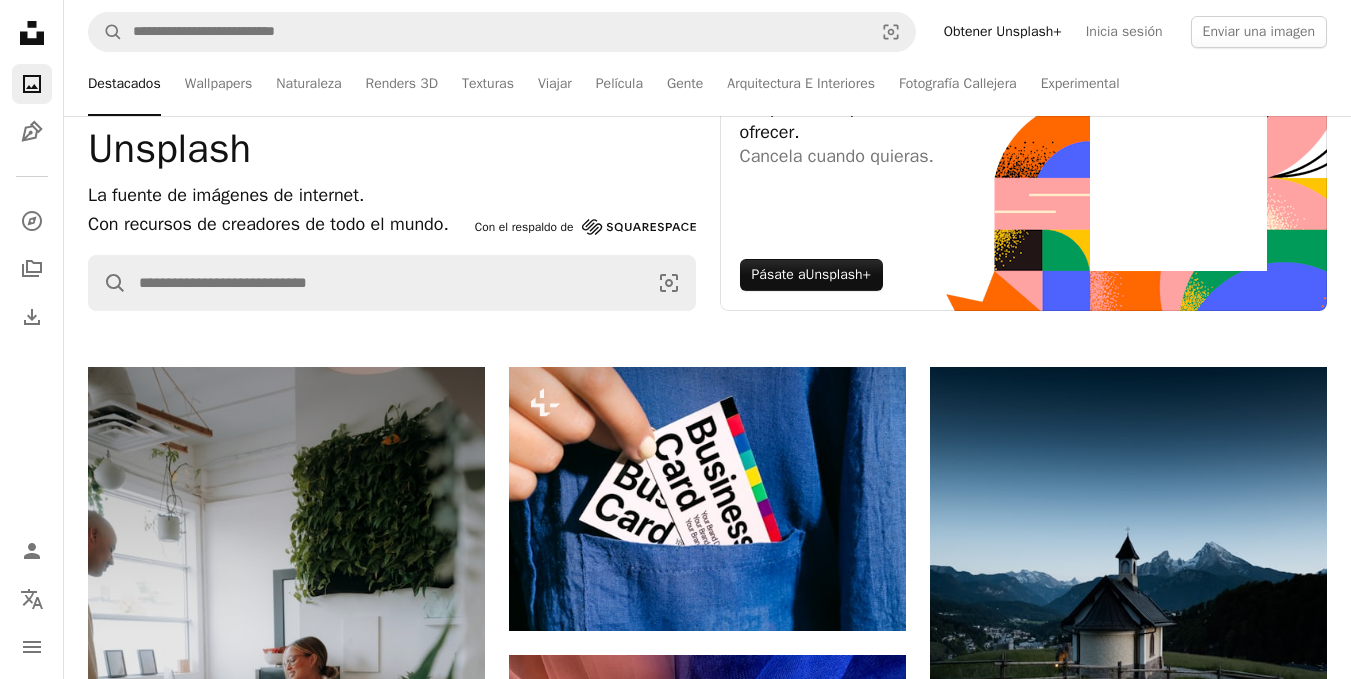 scroll, scrollTop: 0, scrollLeft: 0, axis: both 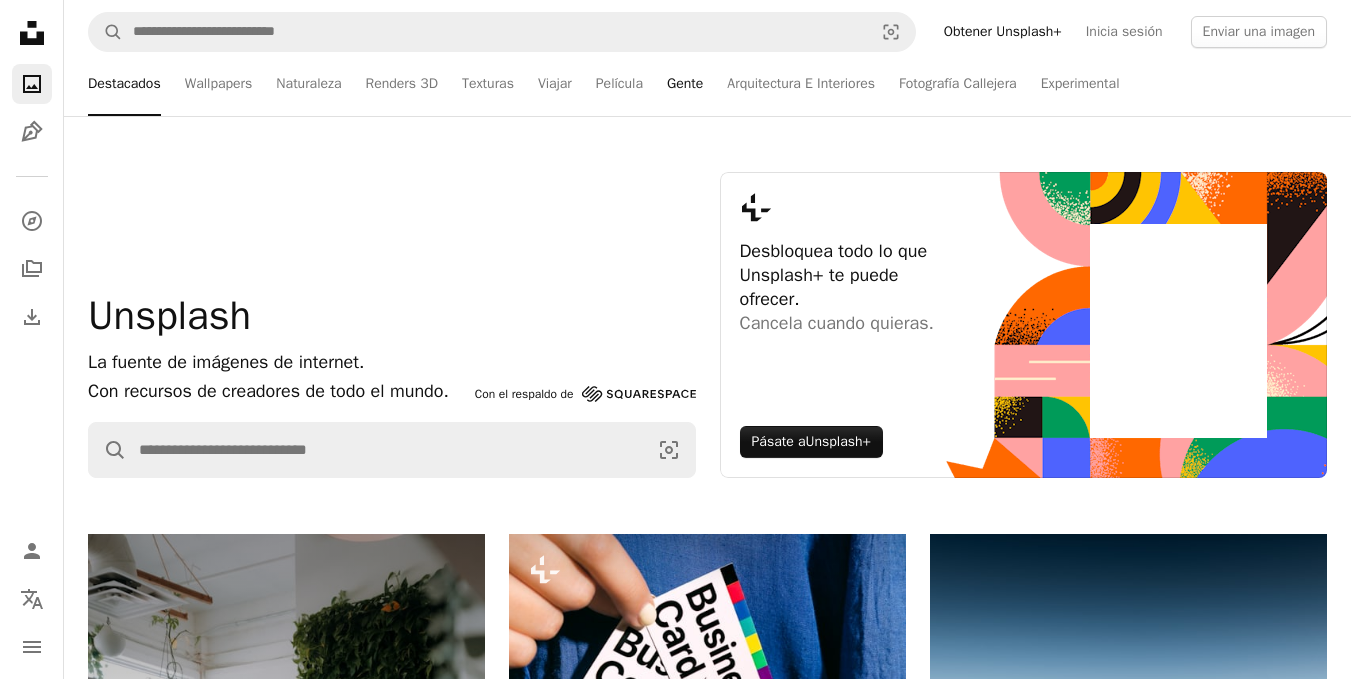 click on "Gente" at bounding box center [685, 84] 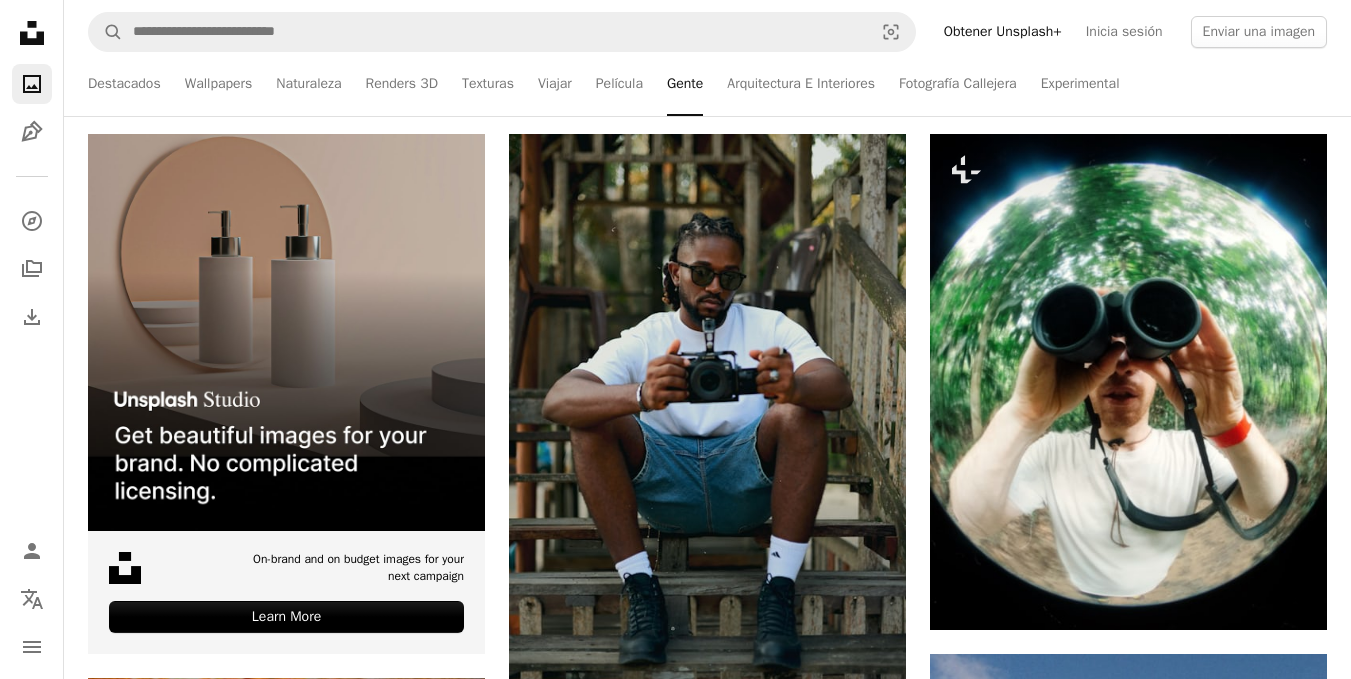 scroll, scrollTop: 0, scrollLeft: 0, axis: both 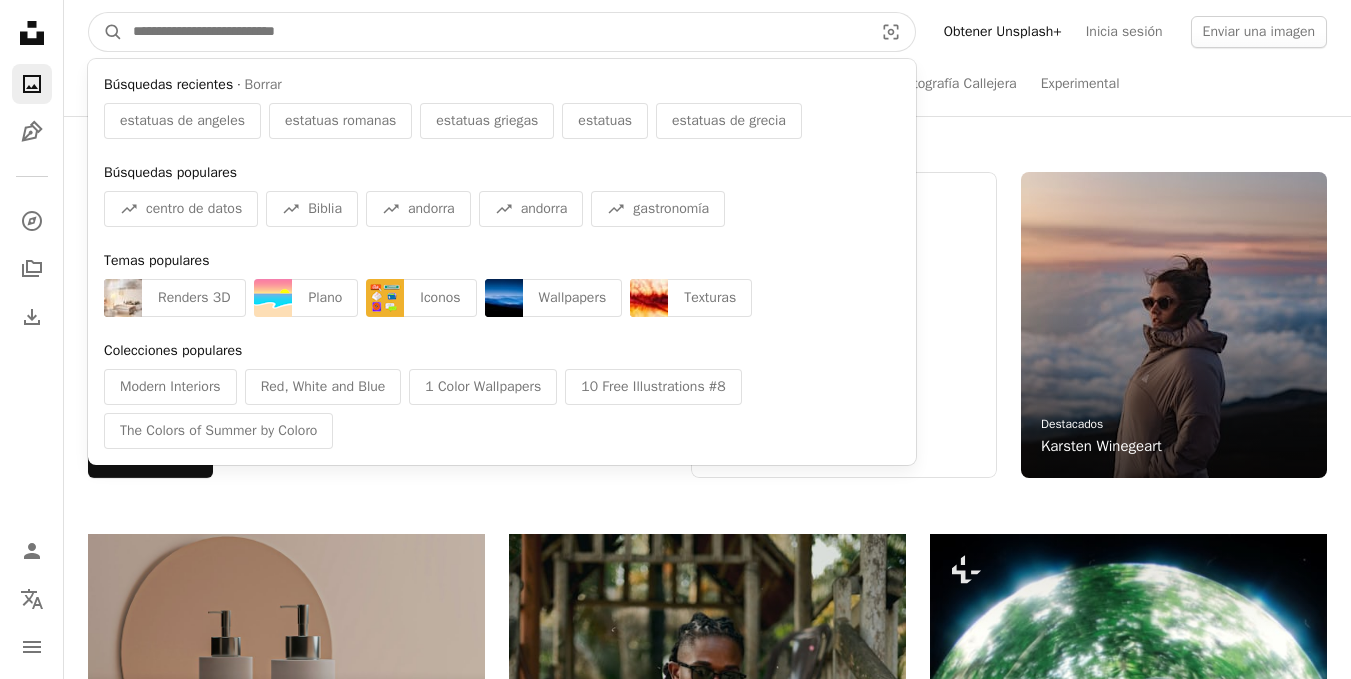 click at bounding box center (495, 32) 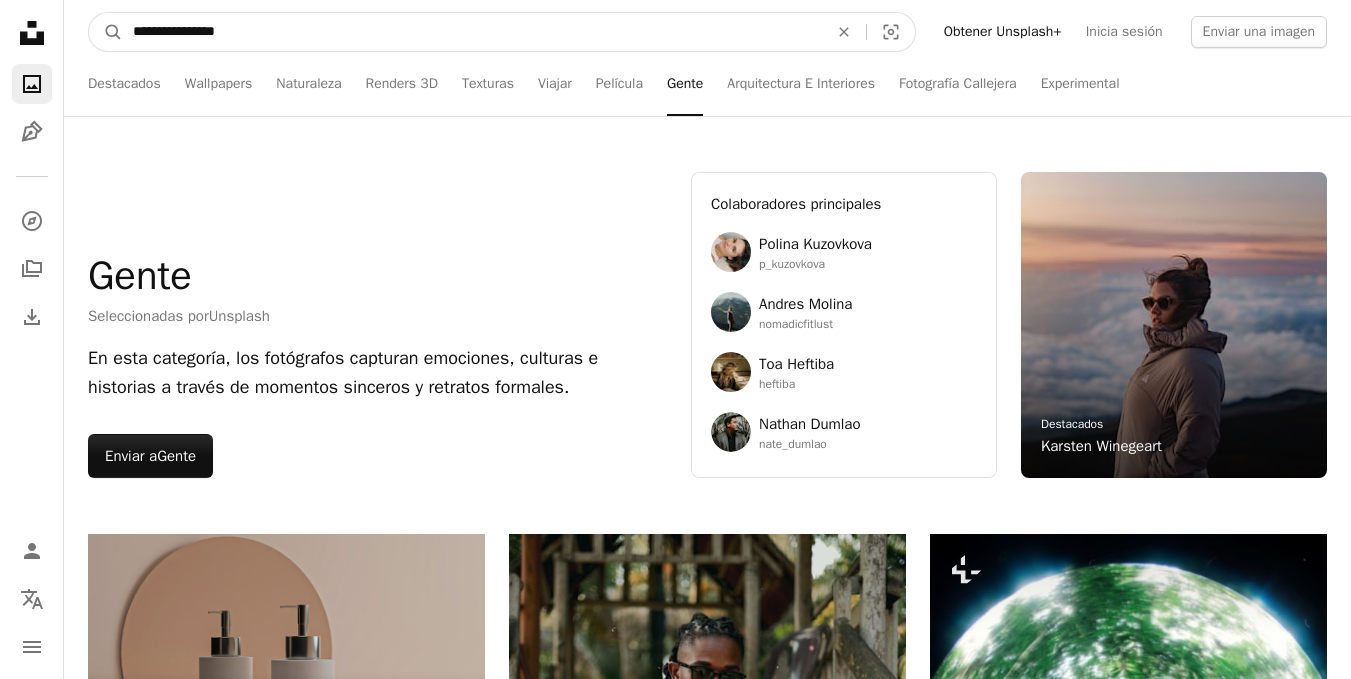 type on "**********" 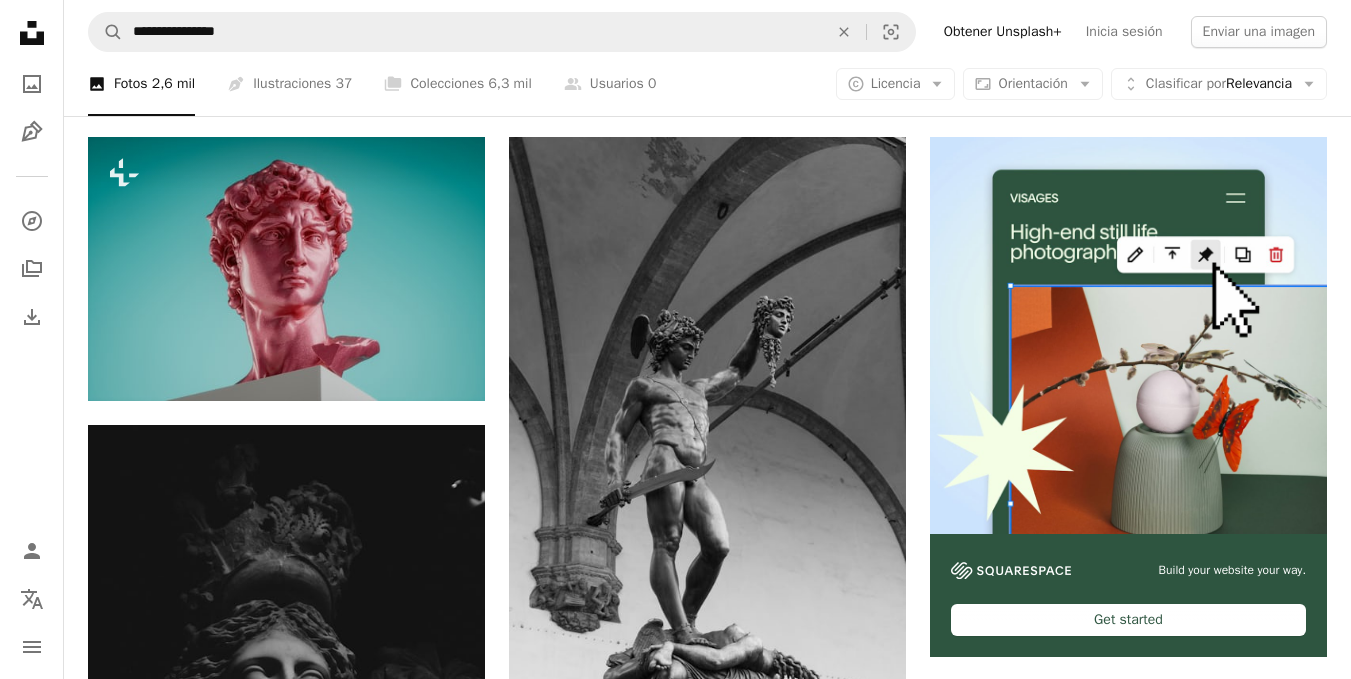 scroll, scrollTop: 100, scrollLeft: 0, axis: vertical 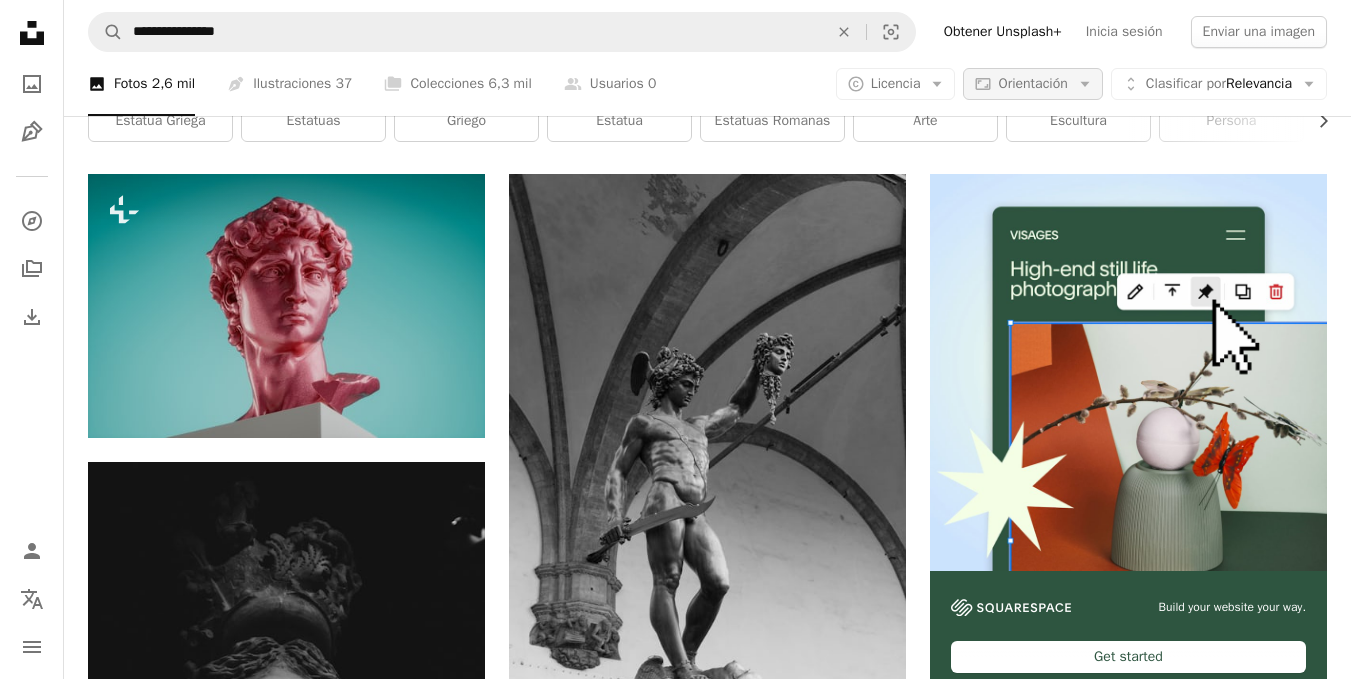click on "Orientación" at bounding box center (1032, 83) 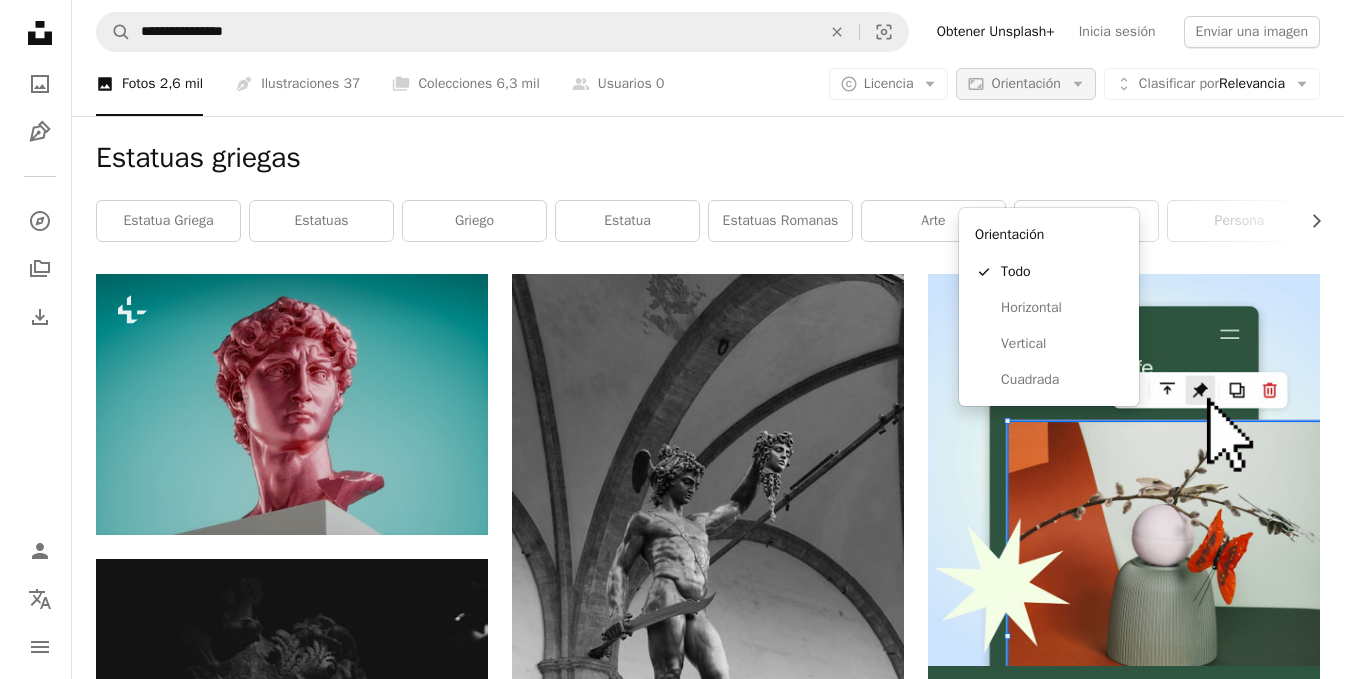 scroll, scrollTop: 0, scrollLeft: 0, axis: both 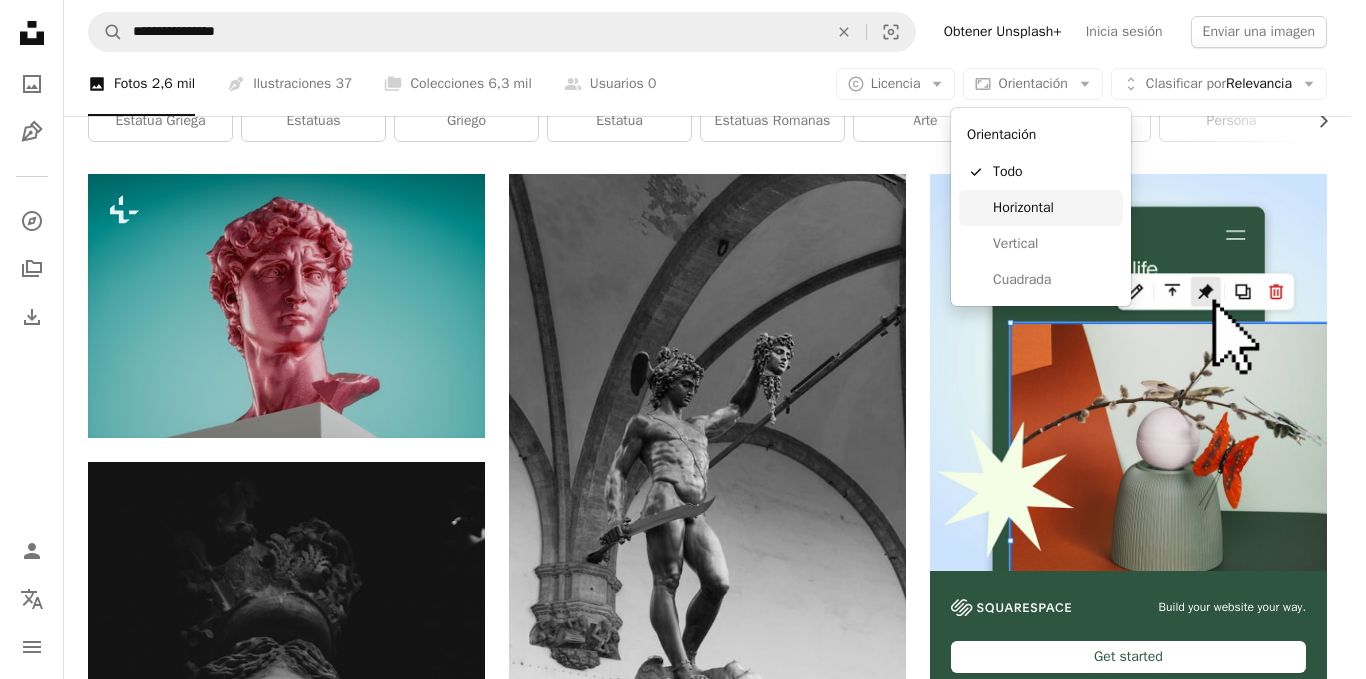 click on "Horizontal" at bounding box center [1054, 208] 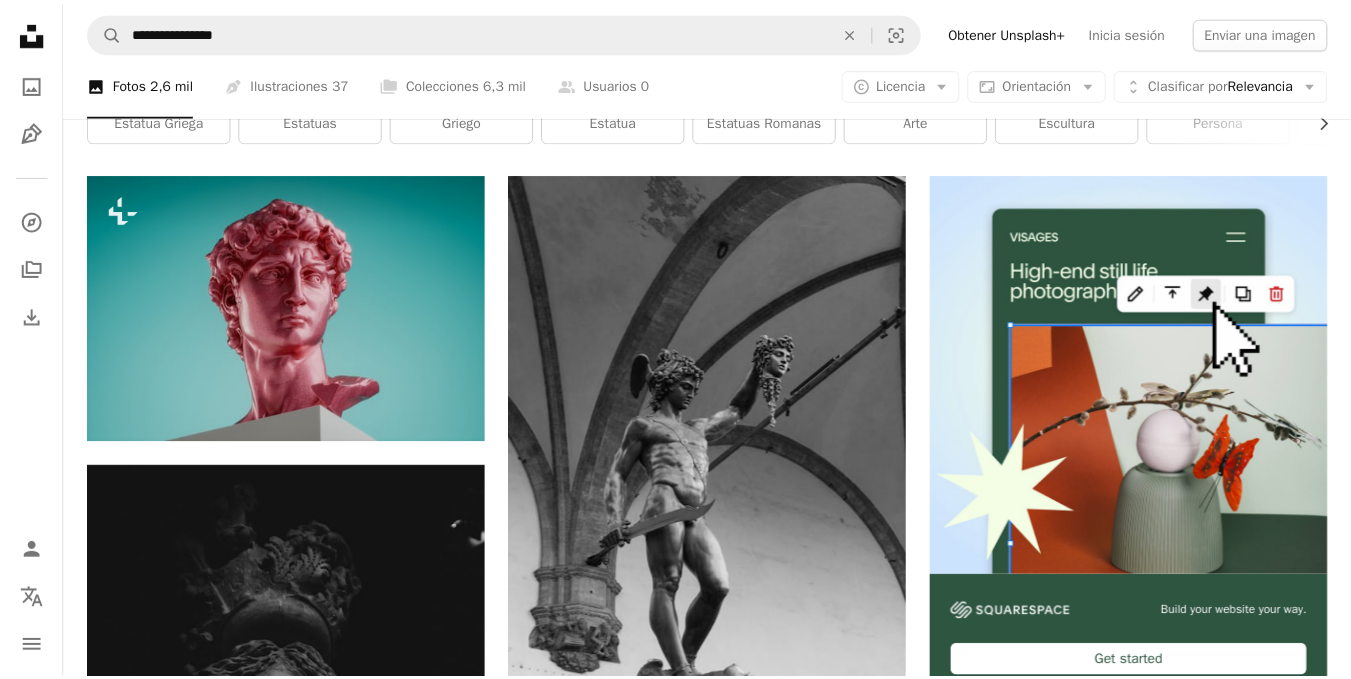 scroll, scrollTop: 0, scrollLeft: 0, axis: both 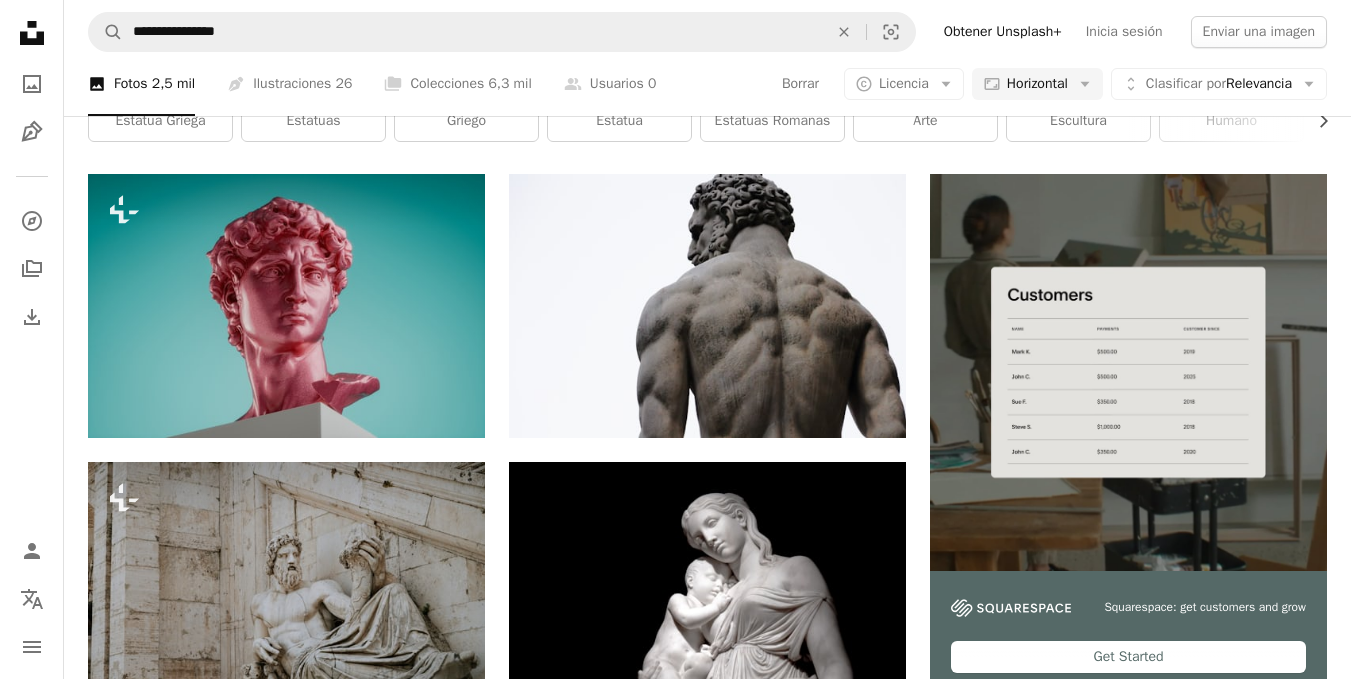 click on "Cargar más" at bounding box center (707, 3341) 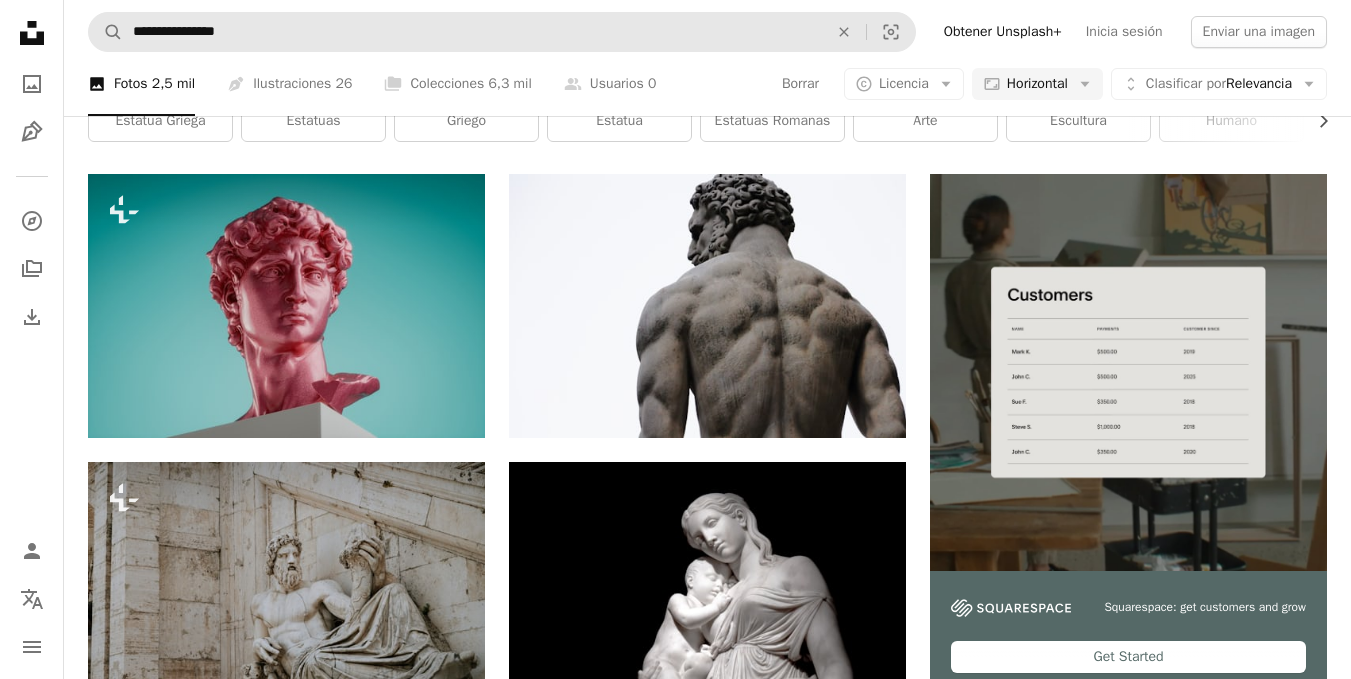 scroll, scrollTop: 10895, scrollLeft: 0, axis: vertical 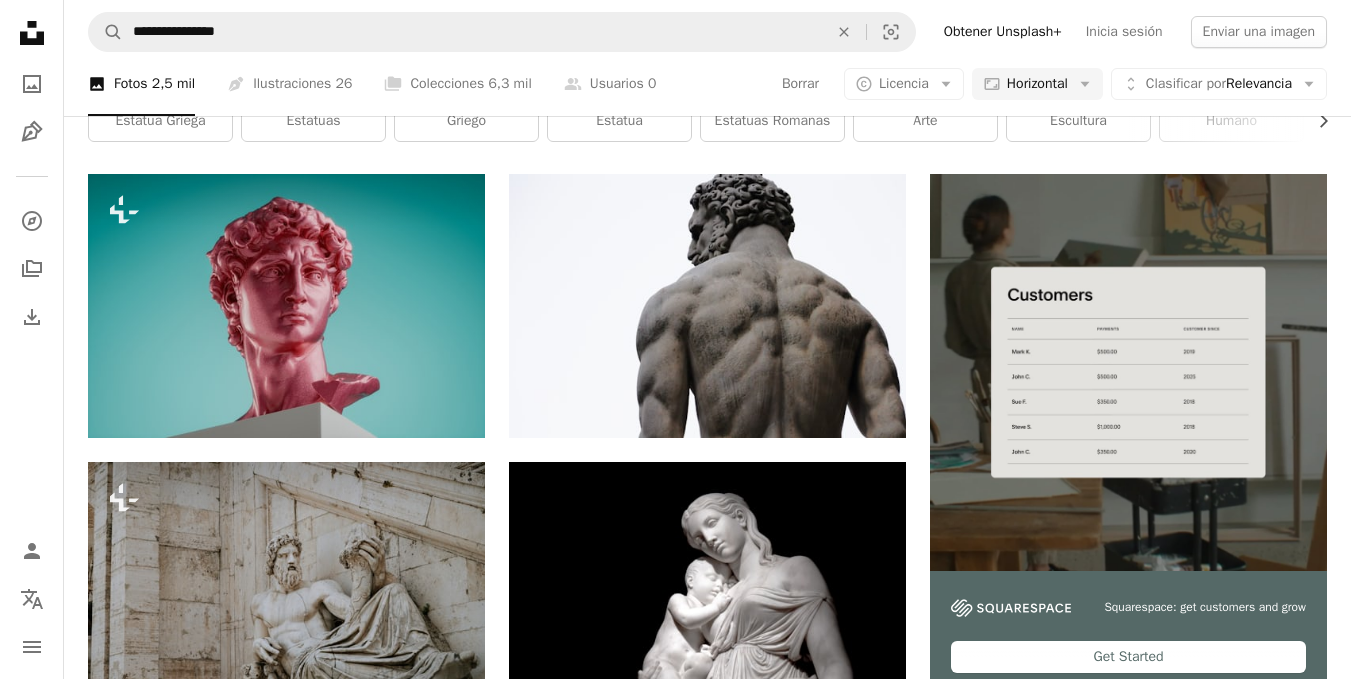 click at bounding box center [707, 27005] 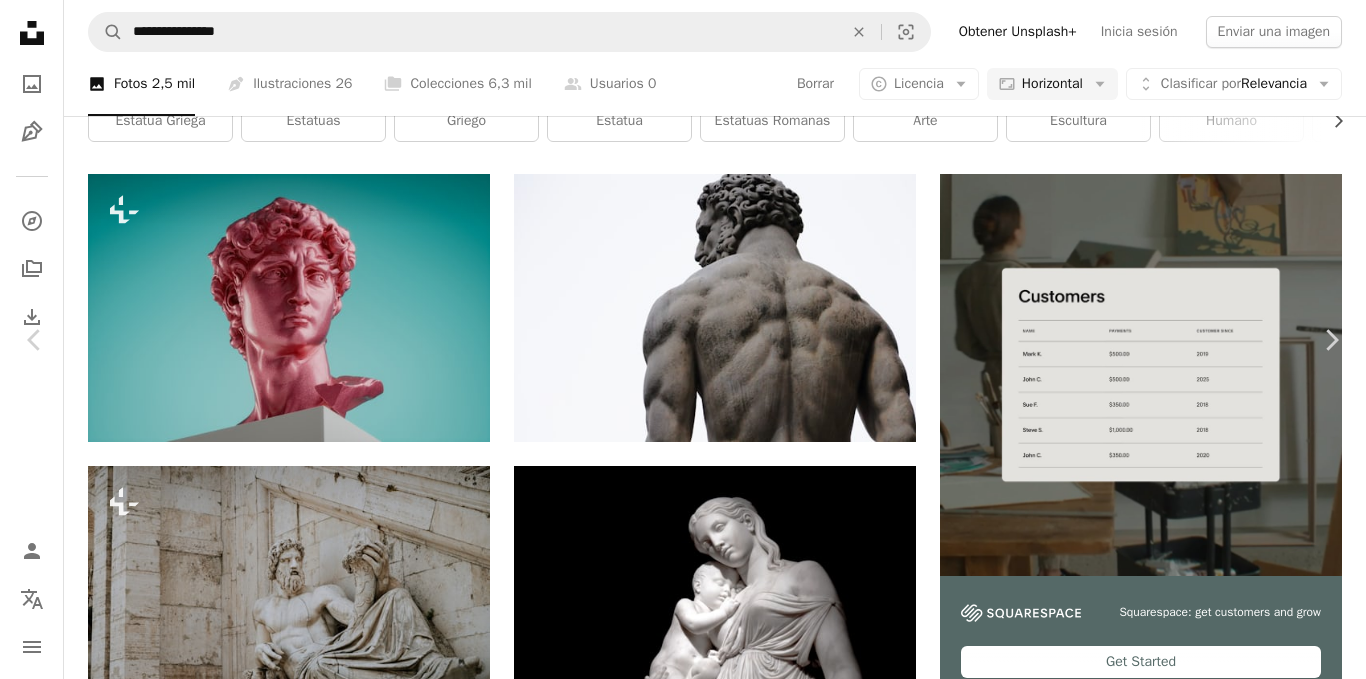 drag, startPoint x: 665, startPoint y: 284, endPoint x: 784, endPoint y: 362, distance: 142.28493 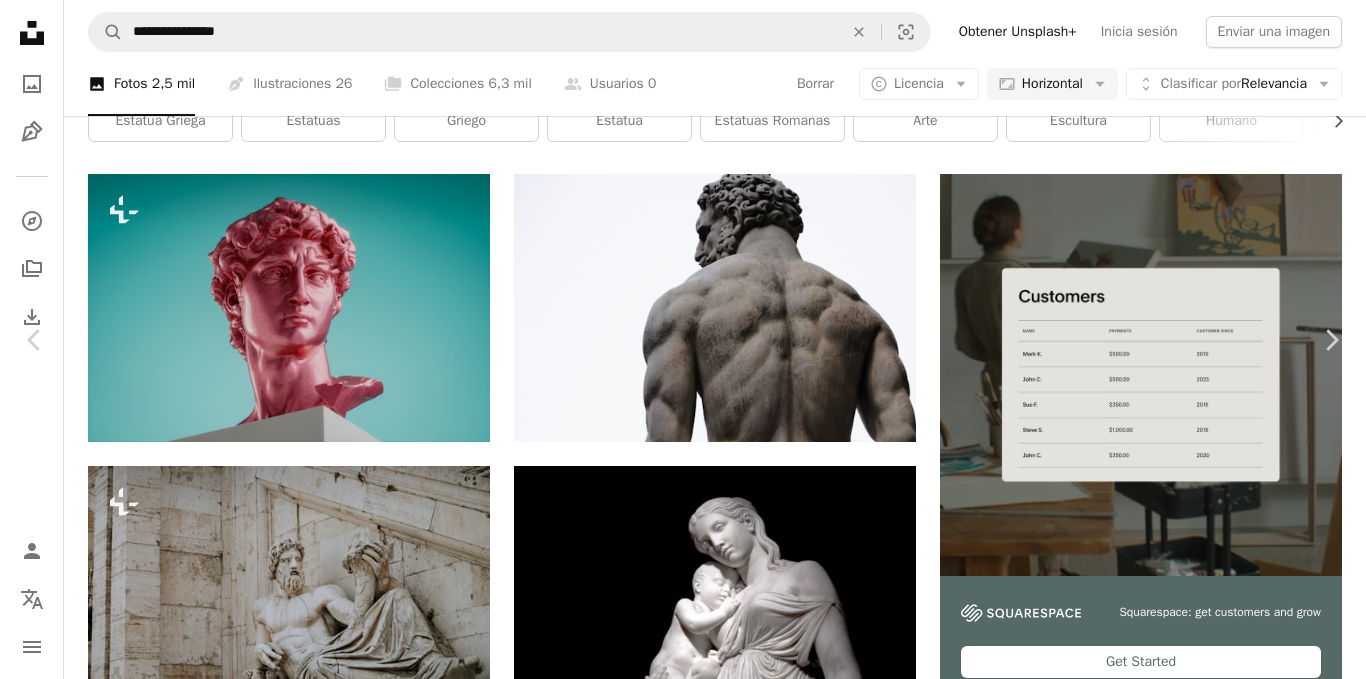 scroll, scrollTop: 100, scrollLeft: 0, axis: vertical 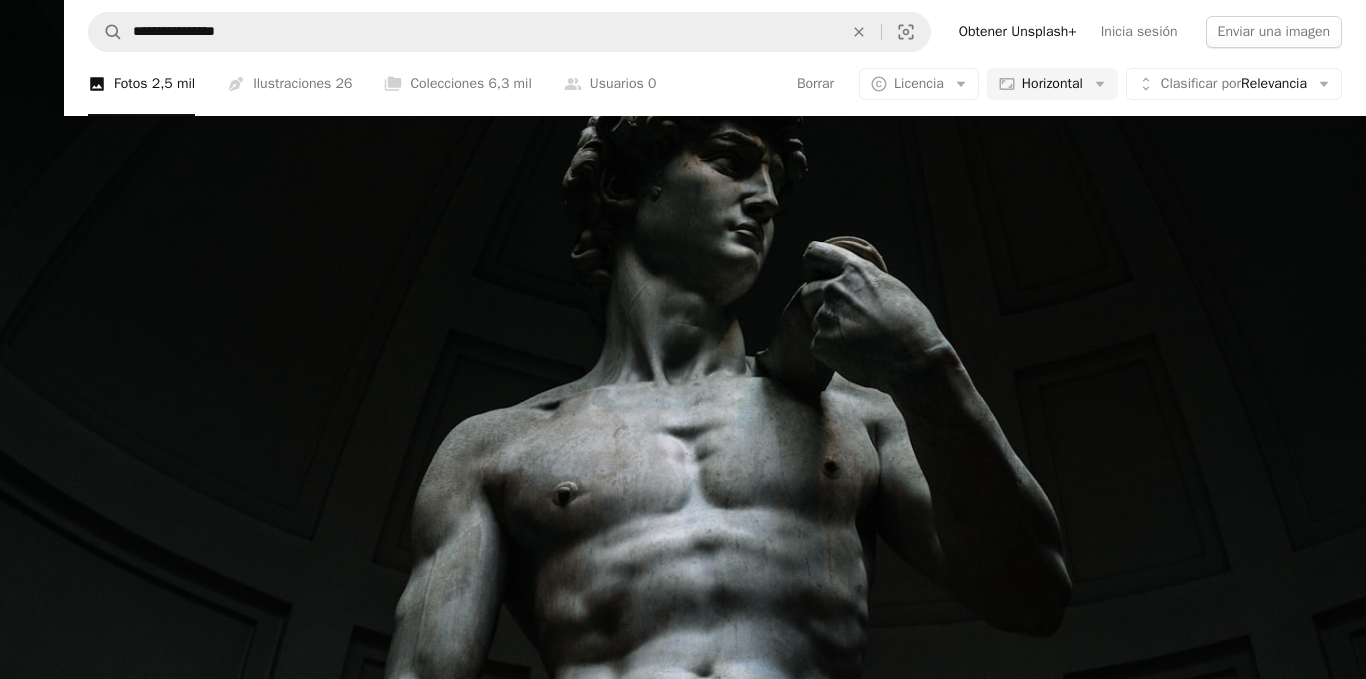 click at bounding box center (683, 348) 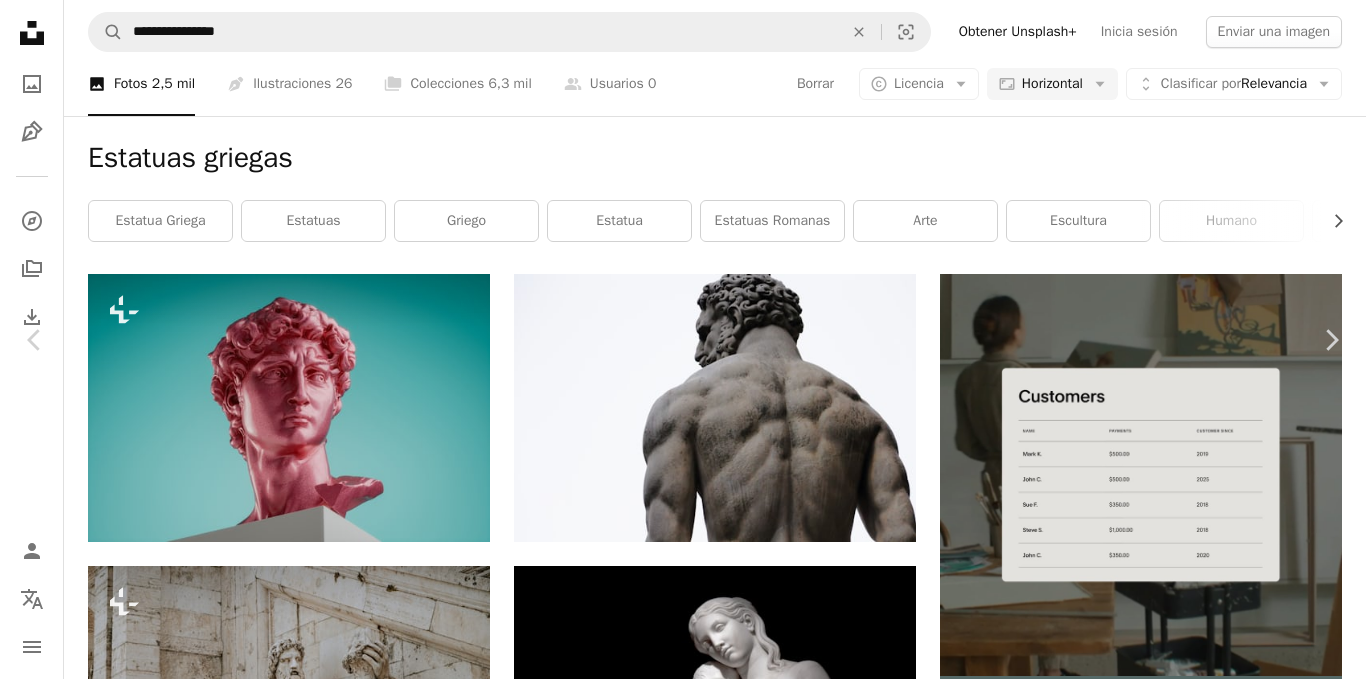 scroll, scrollTop: 100, scrollLeft: 0, axis: vertical 